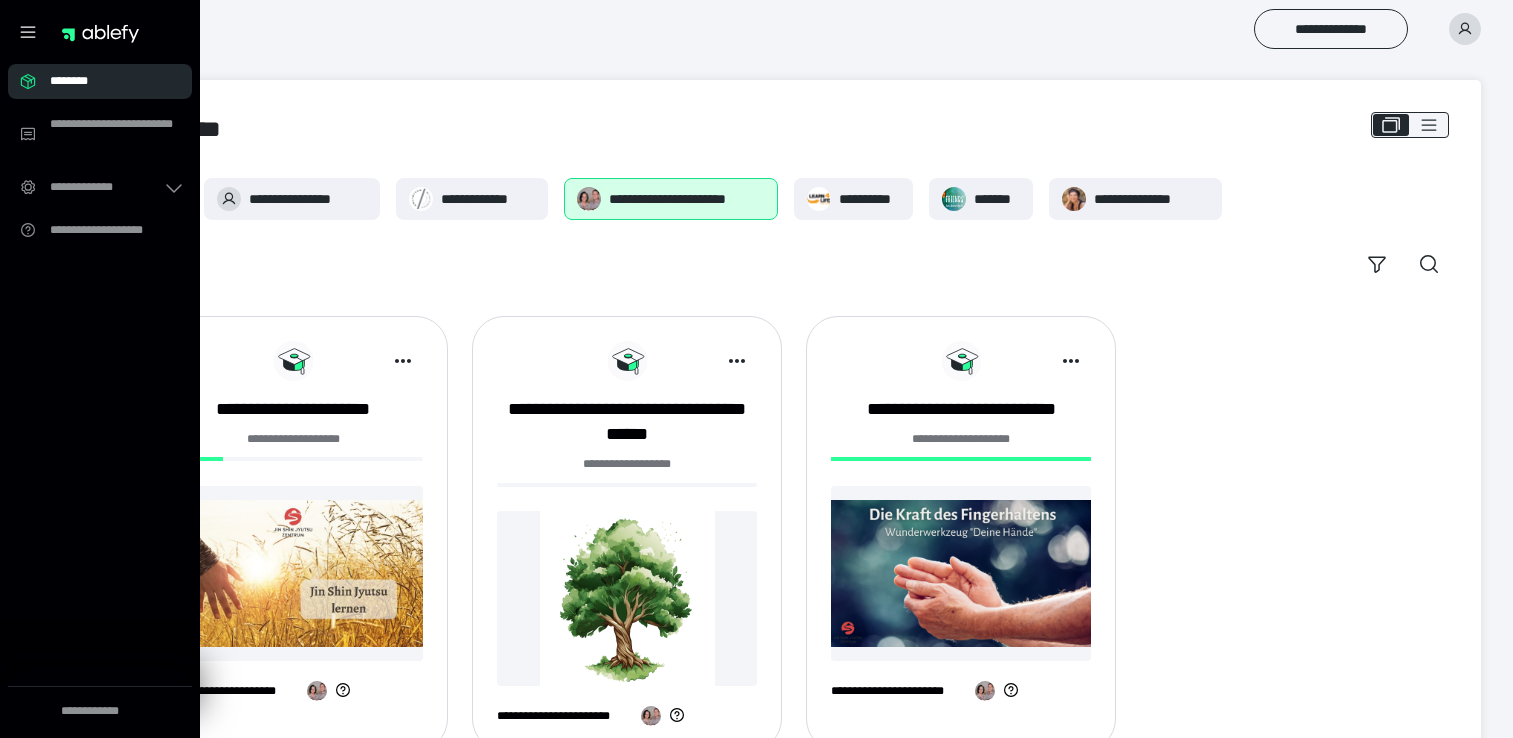 scroll, scrollTop: 0, scrollLeft: 0, axis: both 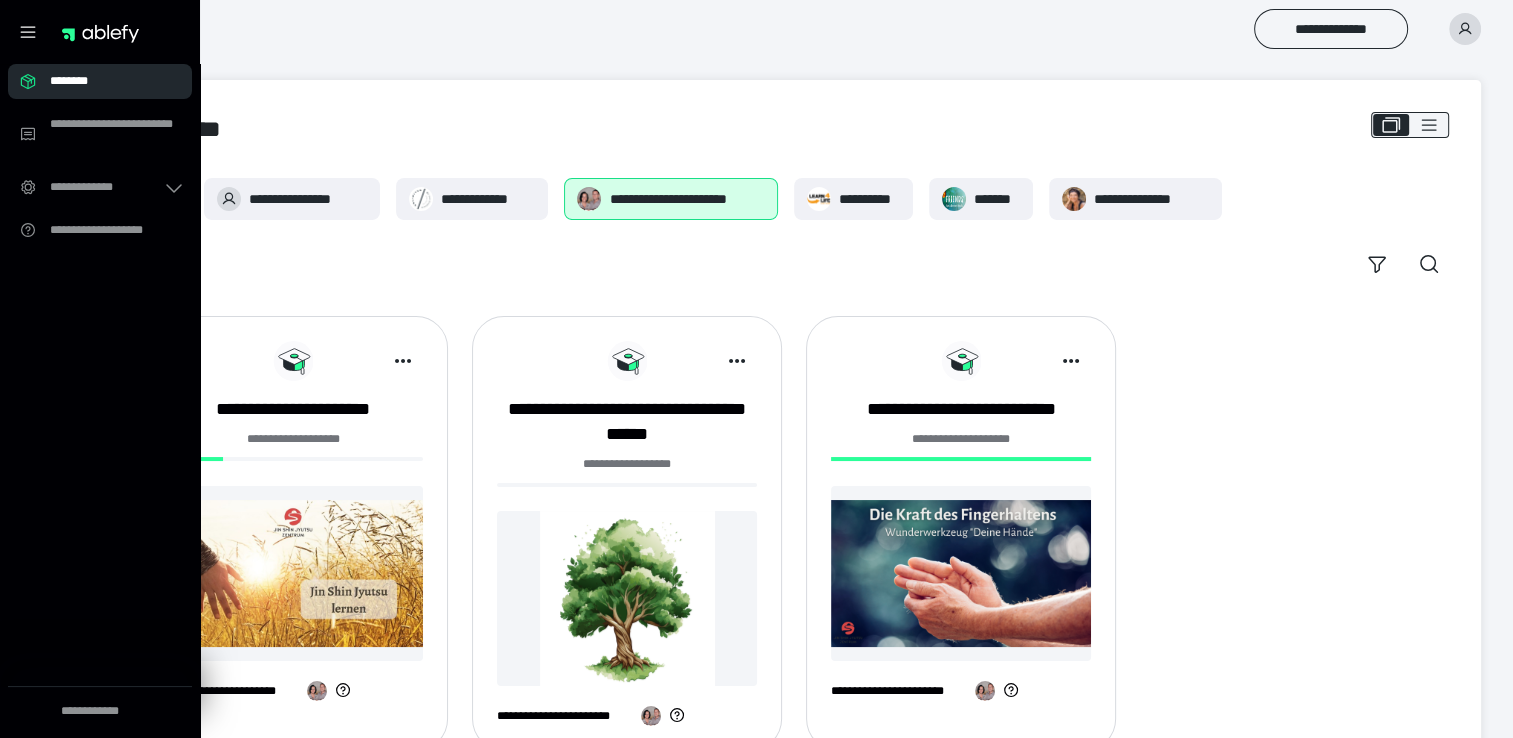 click at bounding box center (293, 573) 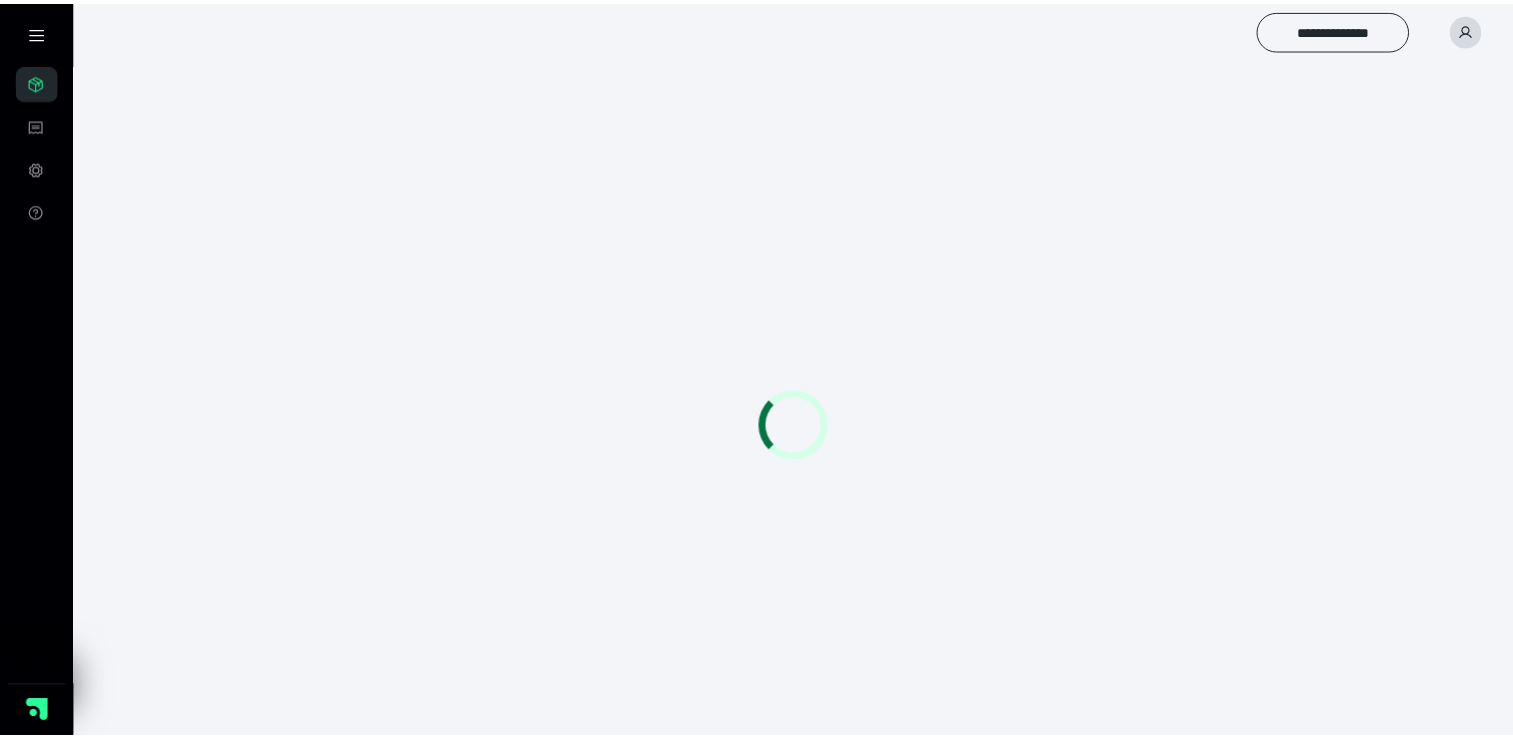 scroll, scrollTop: 0, scrollLeft: 0, axis: both 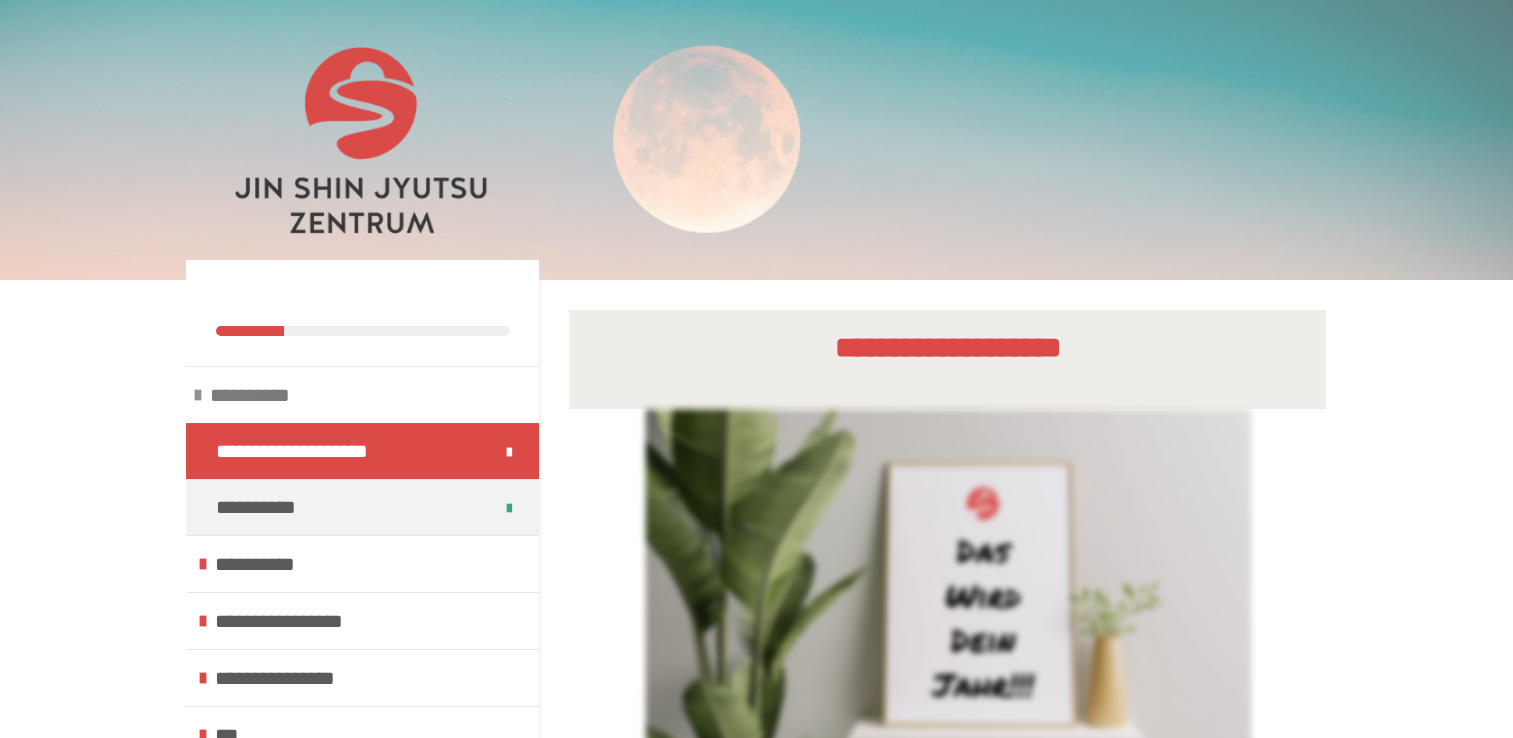 click on "**********" at bounding box center [362, 394] 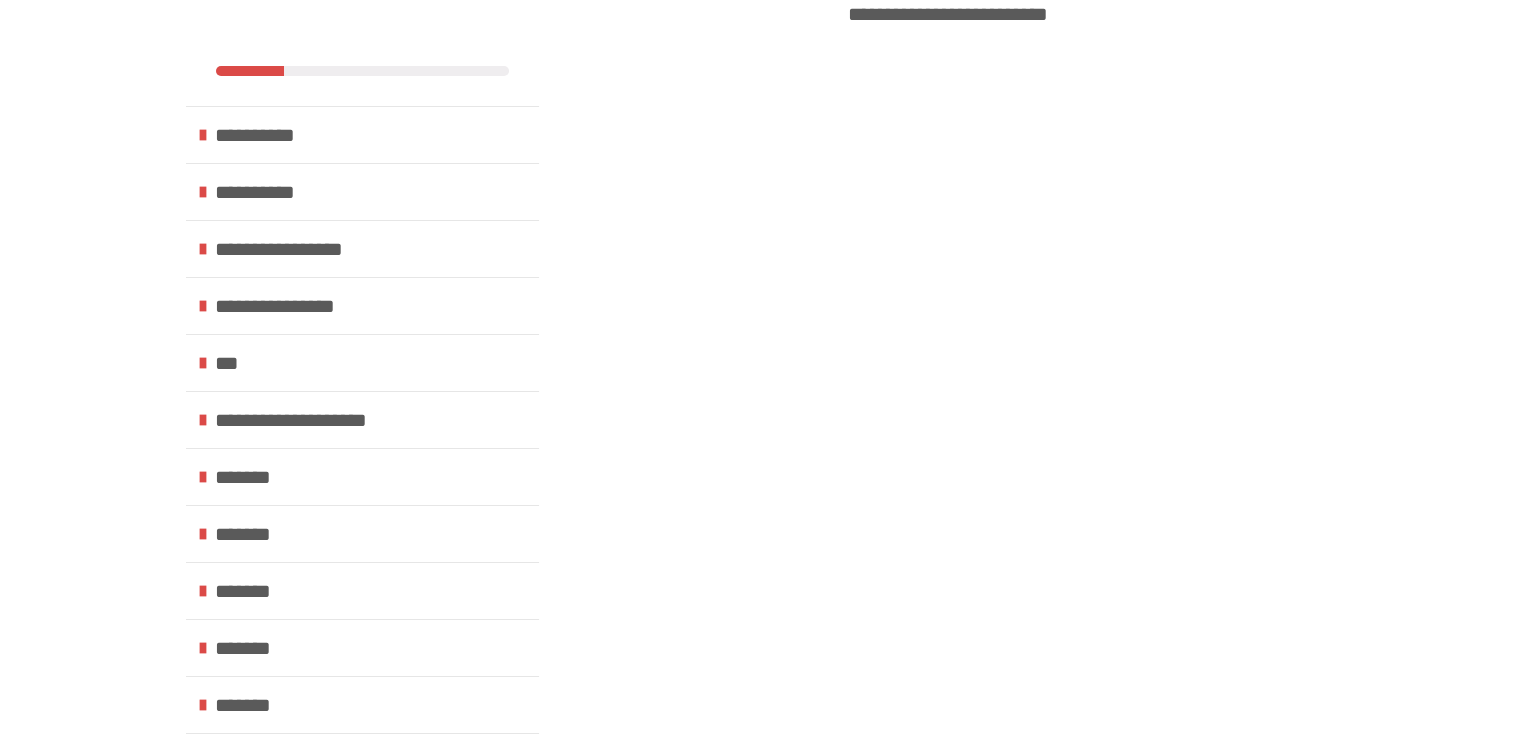 scroll, scrollTop: 1132, scrollLeft: 0, axis: vertical 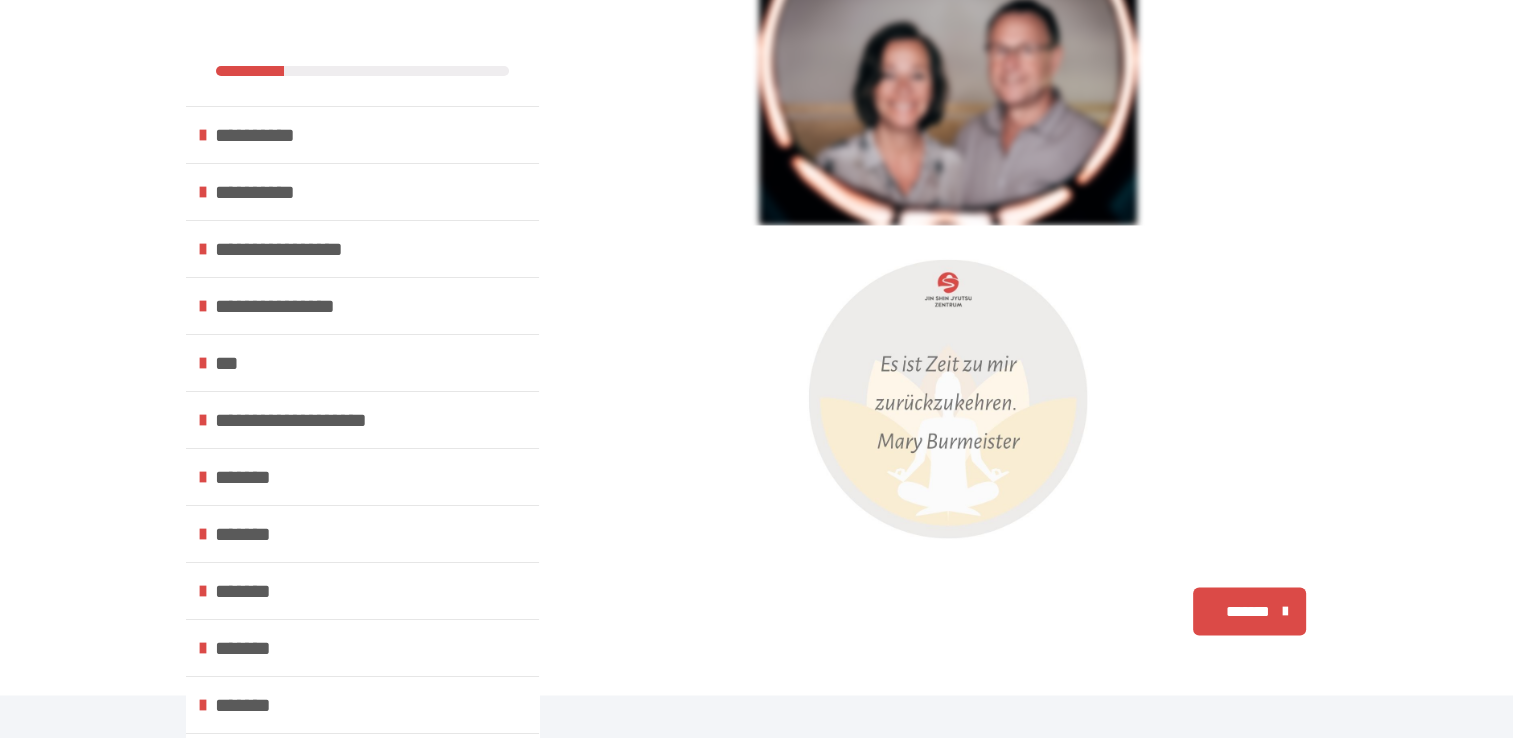 click on "*******" at bounding box center (1247, 611) 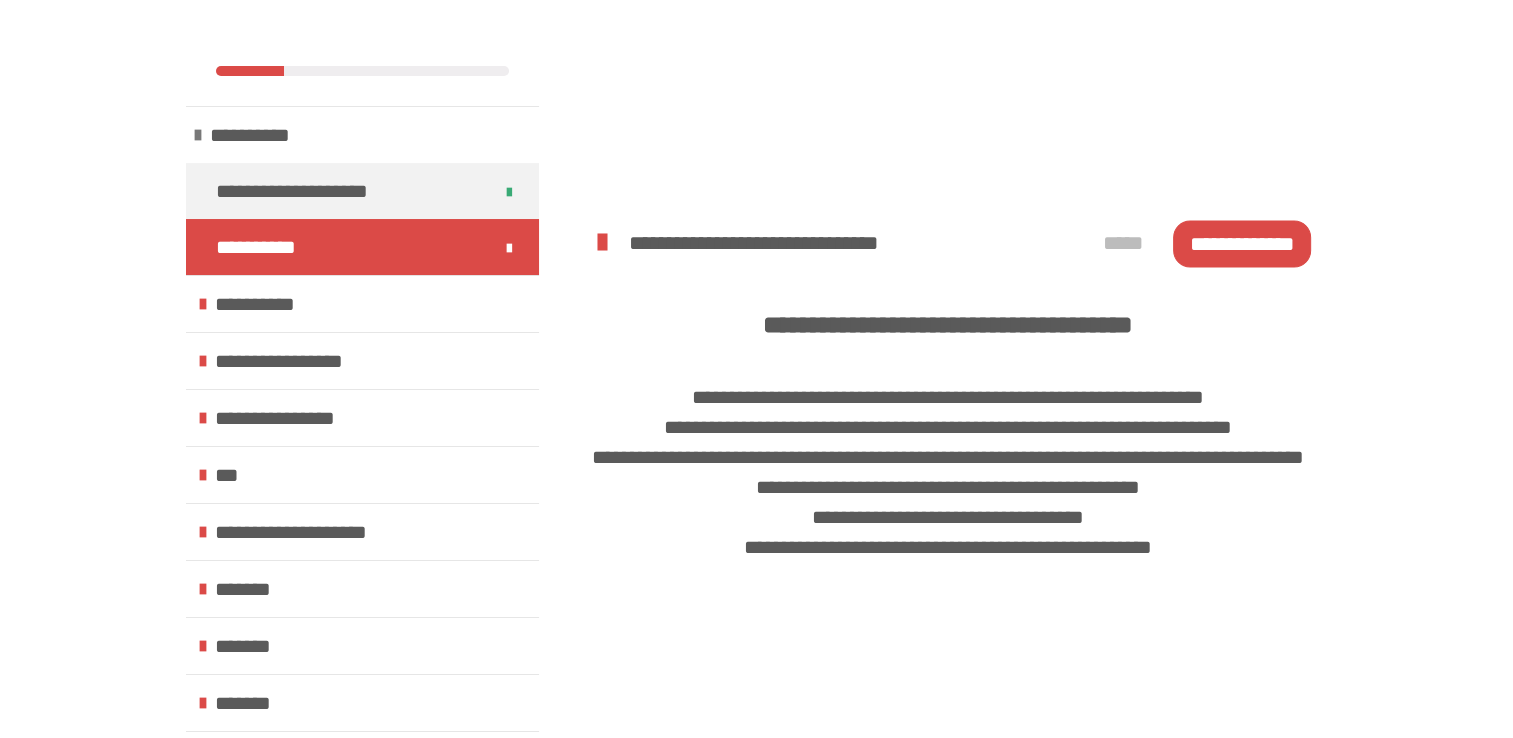 click on "**********" at bounding box center (1242, 243) 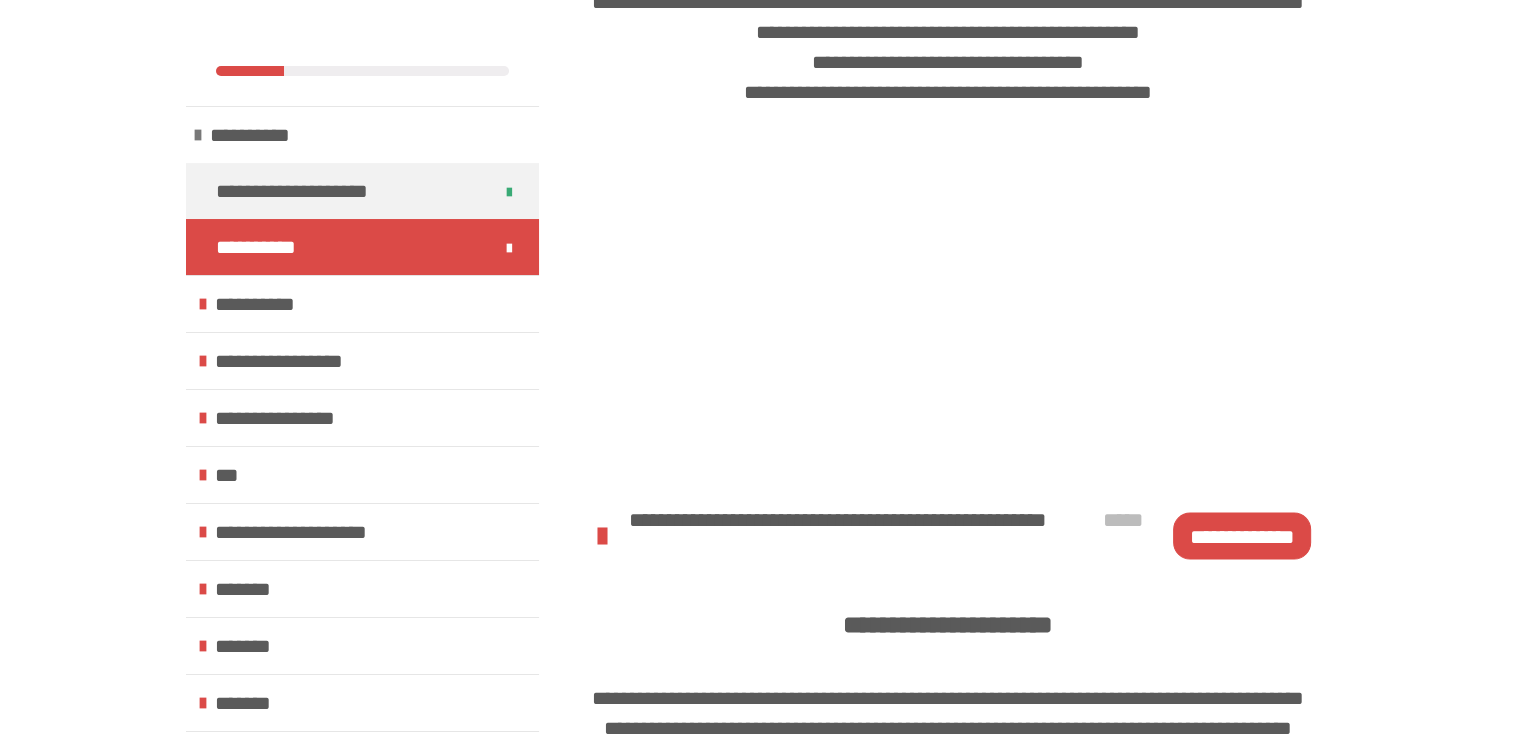 scroll, scrollTop: 4017, scrollLeft: 0, axis: vertical 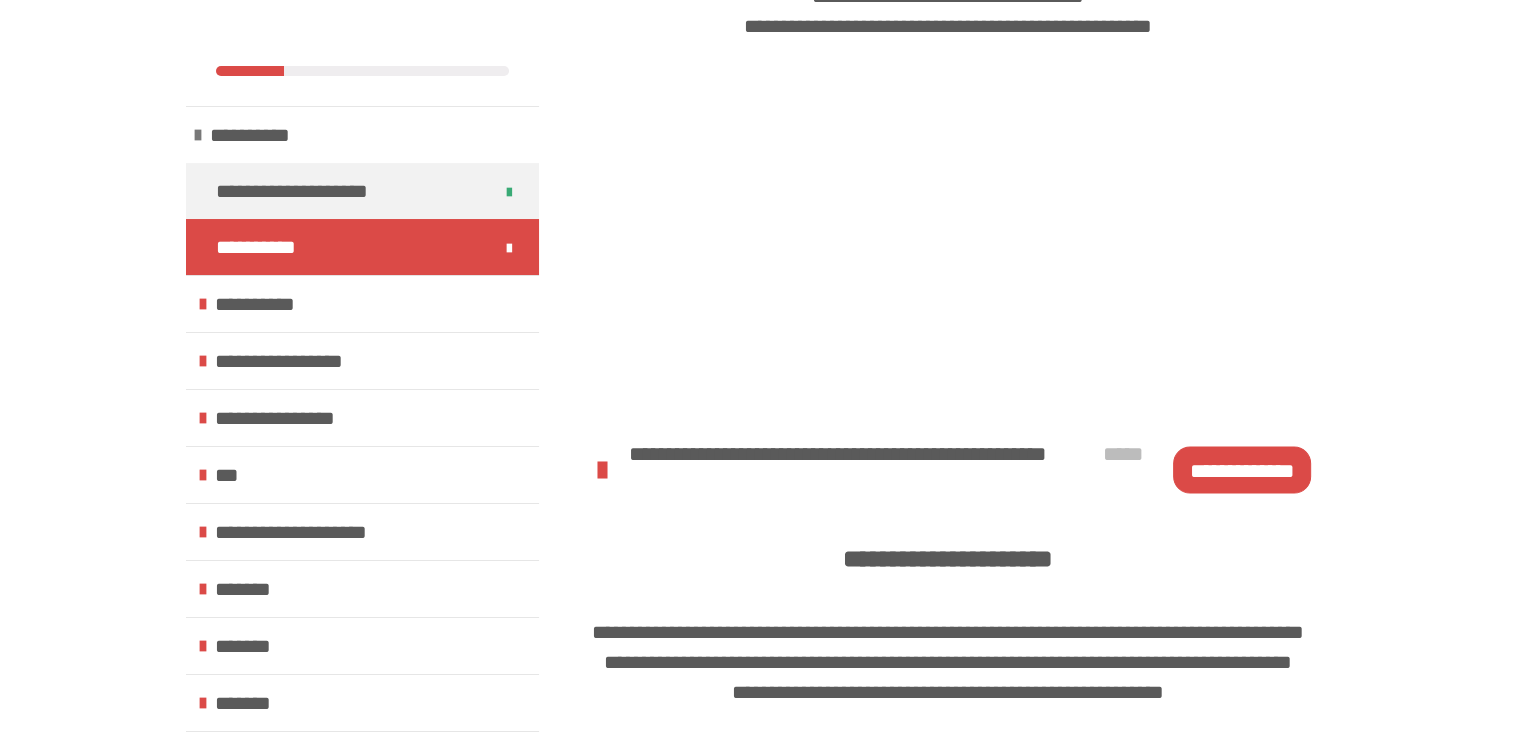 click on "**********" at bounding box center [1242, 470] 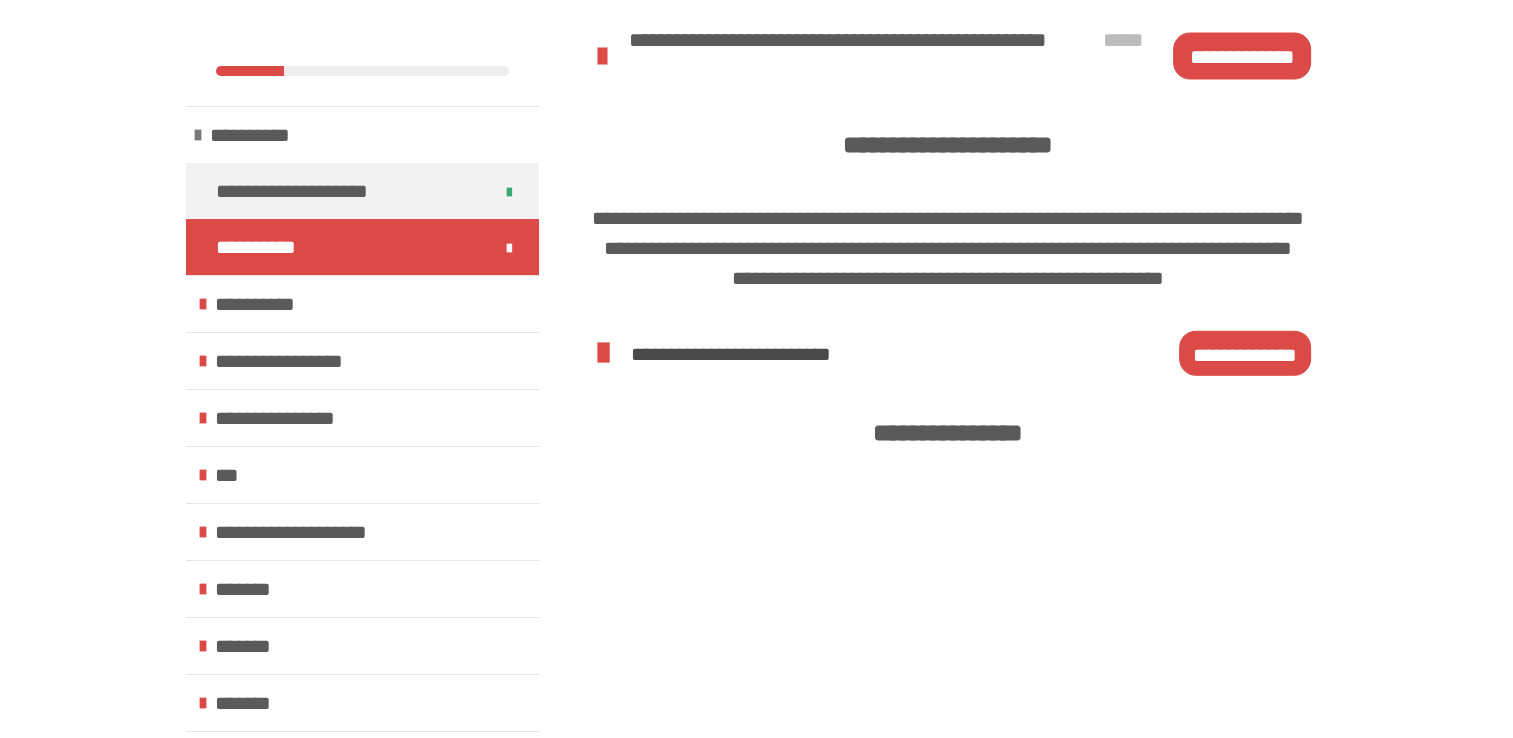 scroll, scrollTop: 4497, scrollLeft: 0, axis: vertical 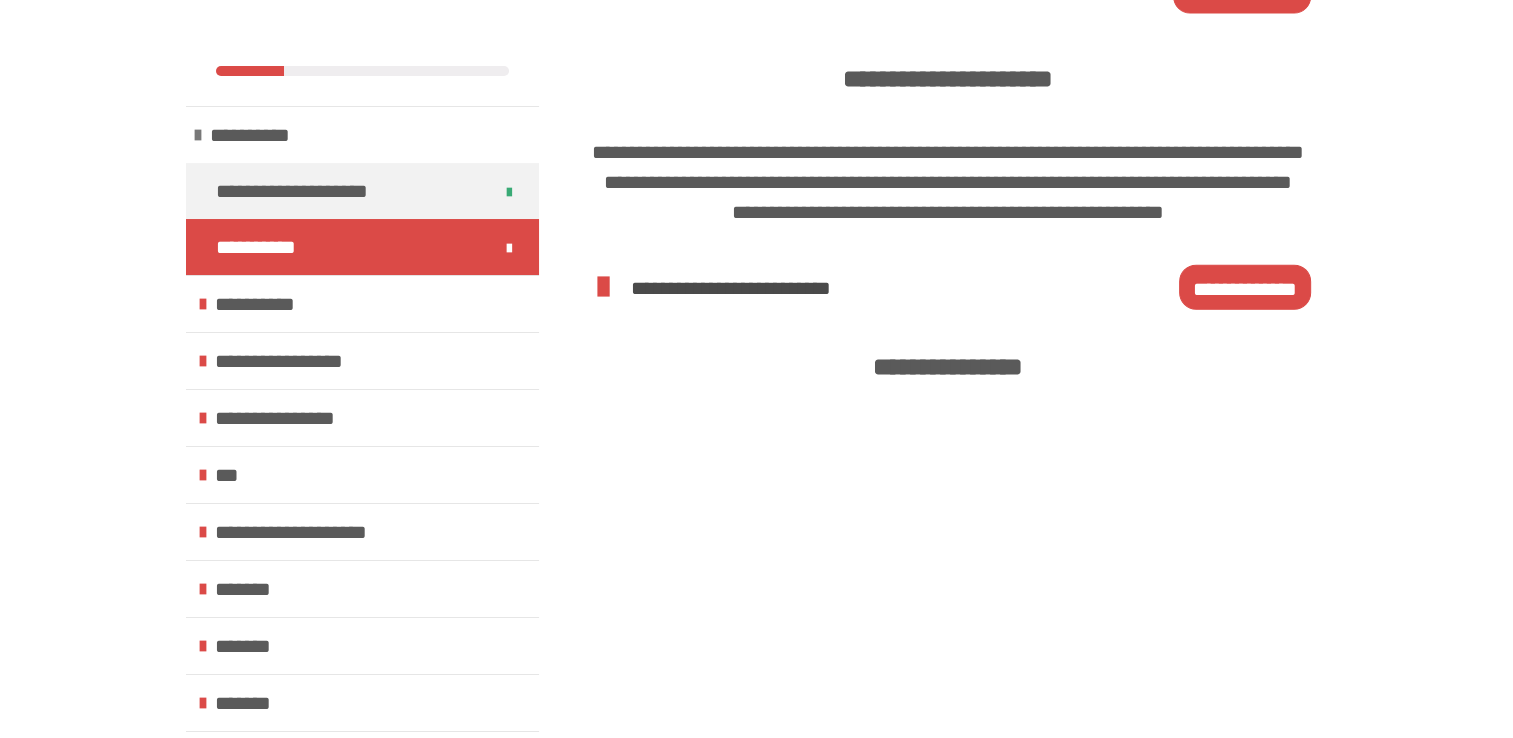click on "**********" at bounding box center (1245, 288) 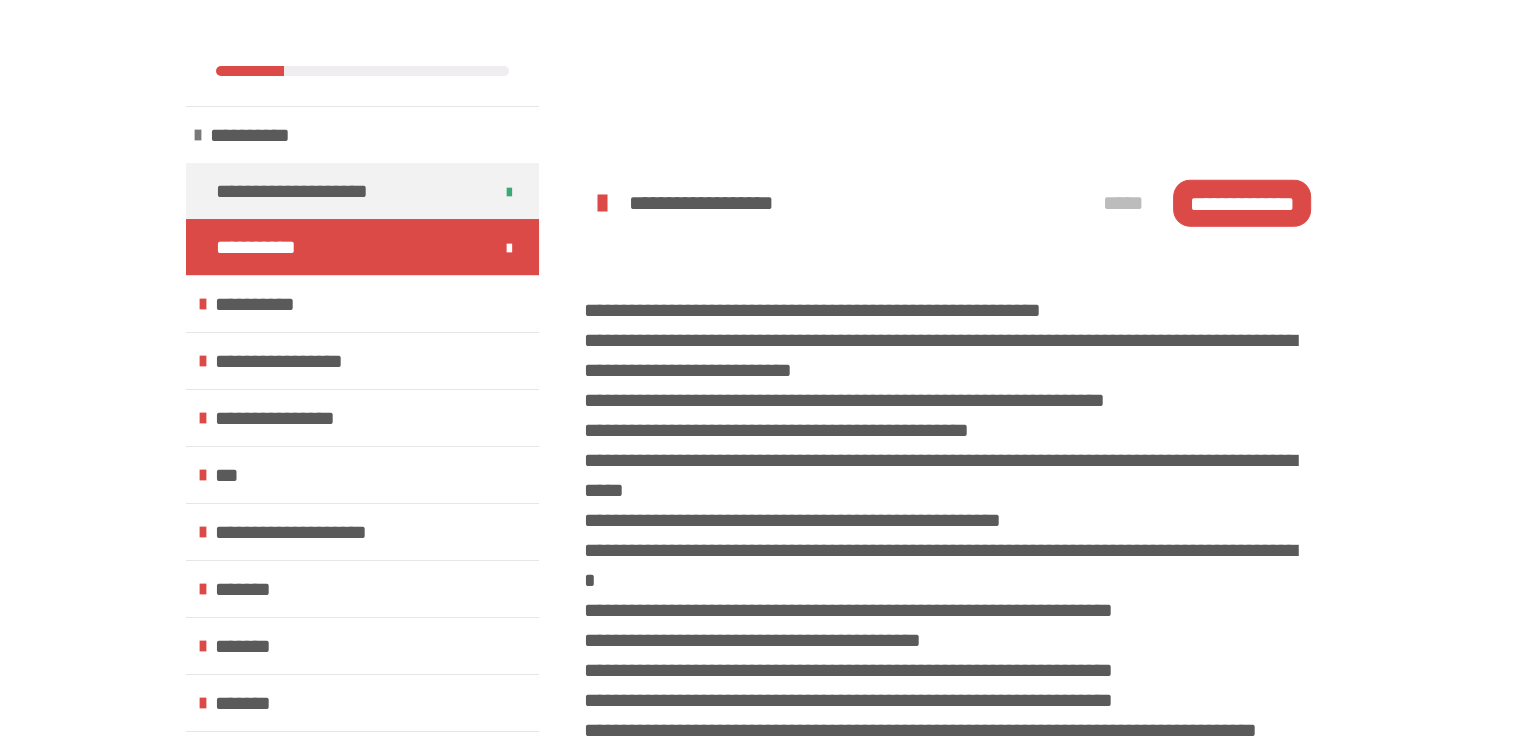 scroll, scrollTop: 5164, scrollLeft: 0, axis: vertical 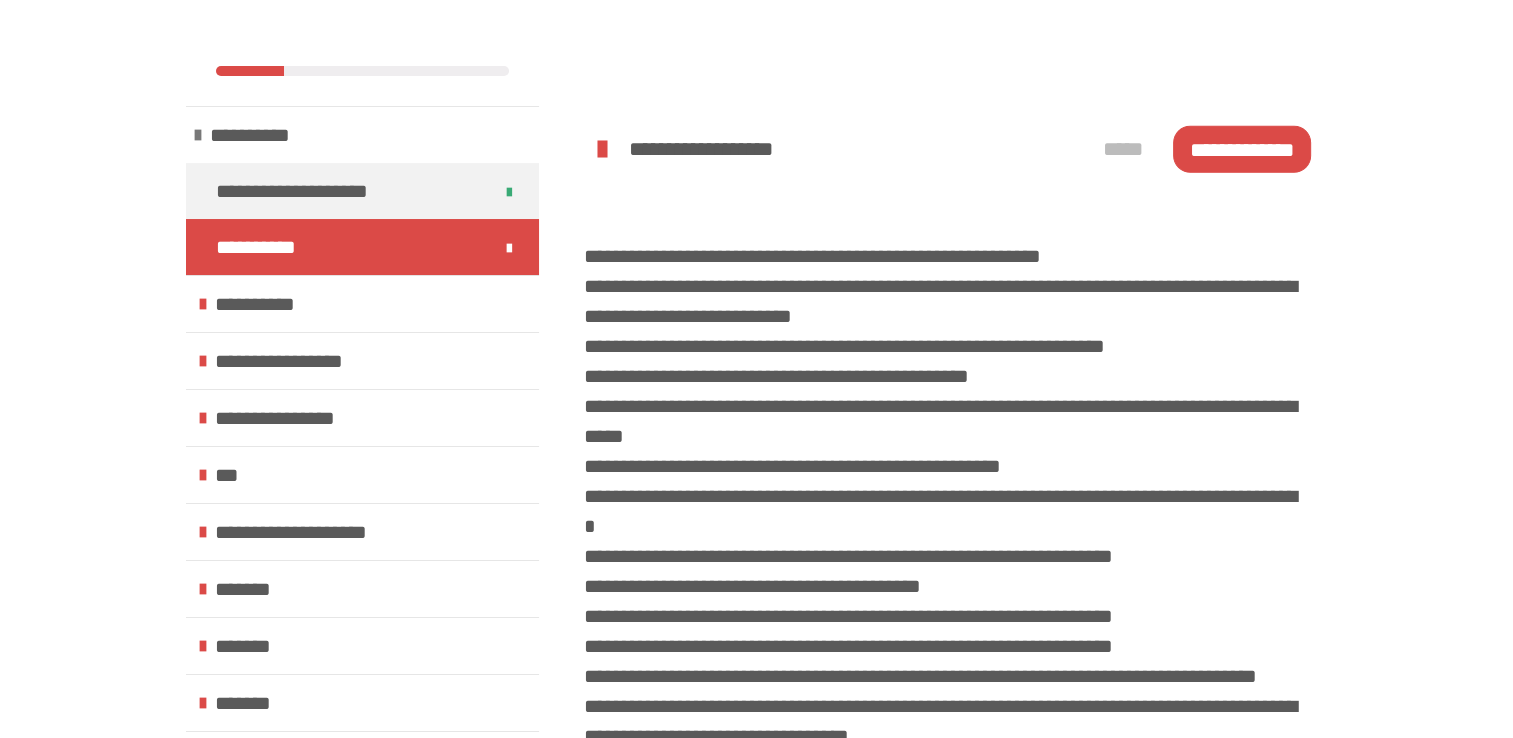 click on "**********" at bounding box center (1242, 149) 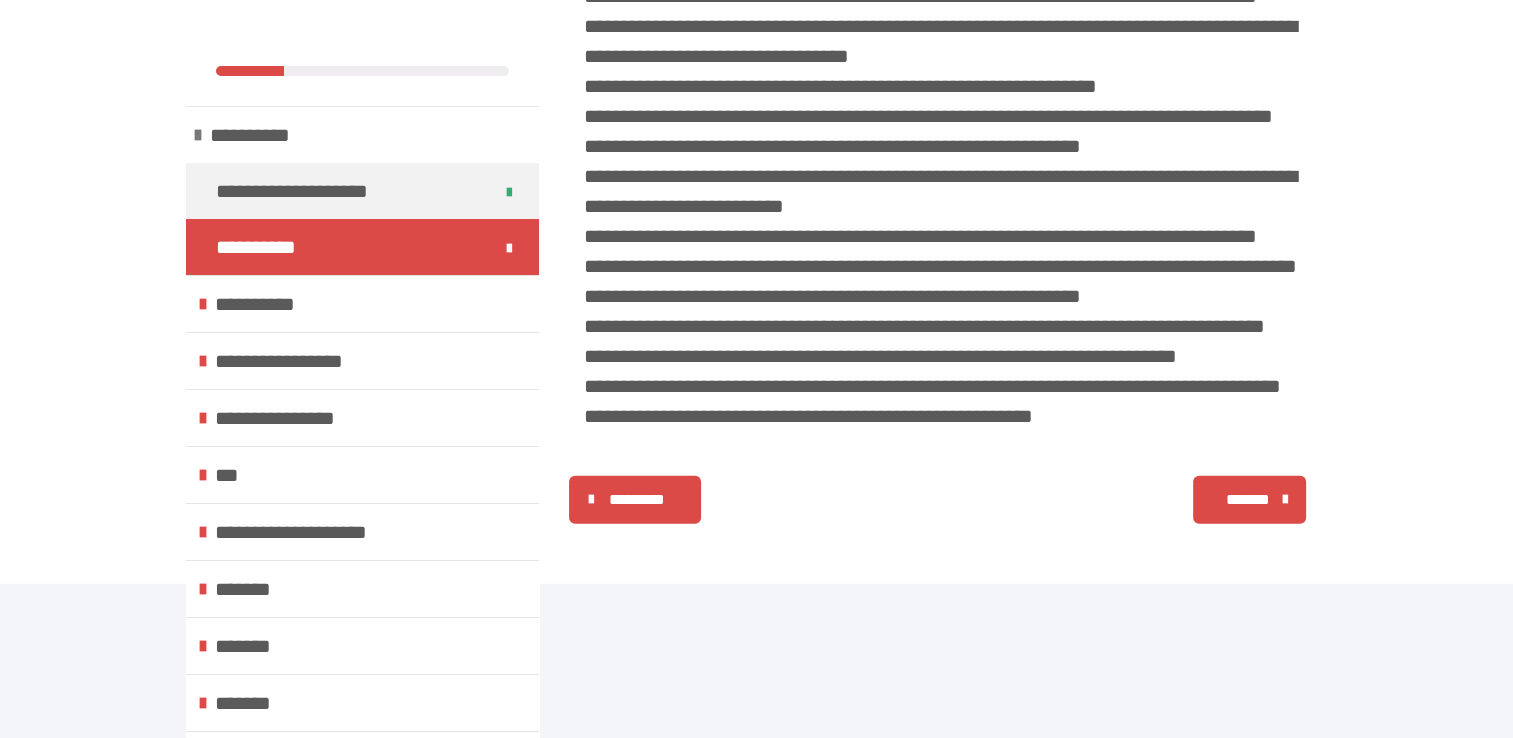 scroll, scrollTop: 5864, scrollLeft: 0, axis: vertical 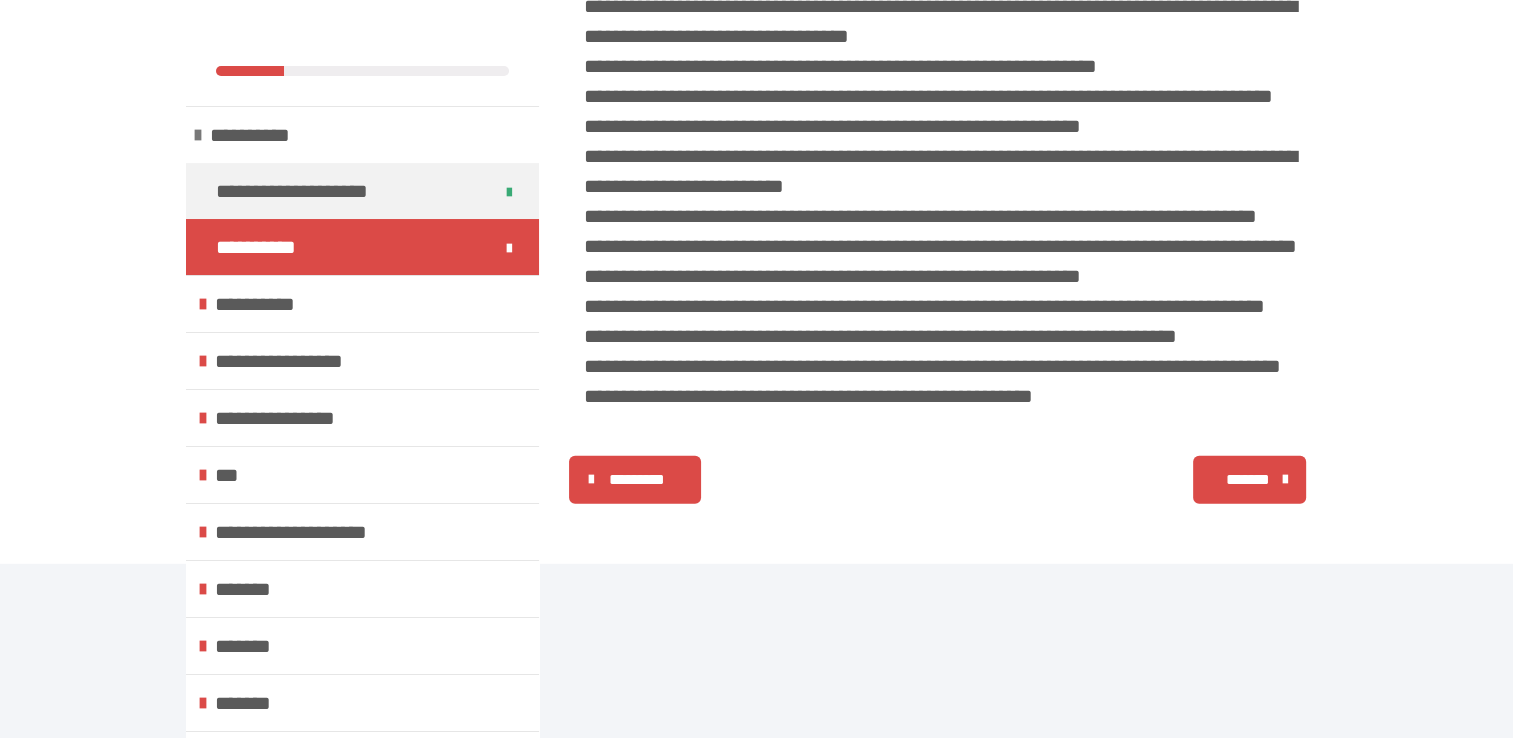 click on "*******" at bounding box center [1247, 480] 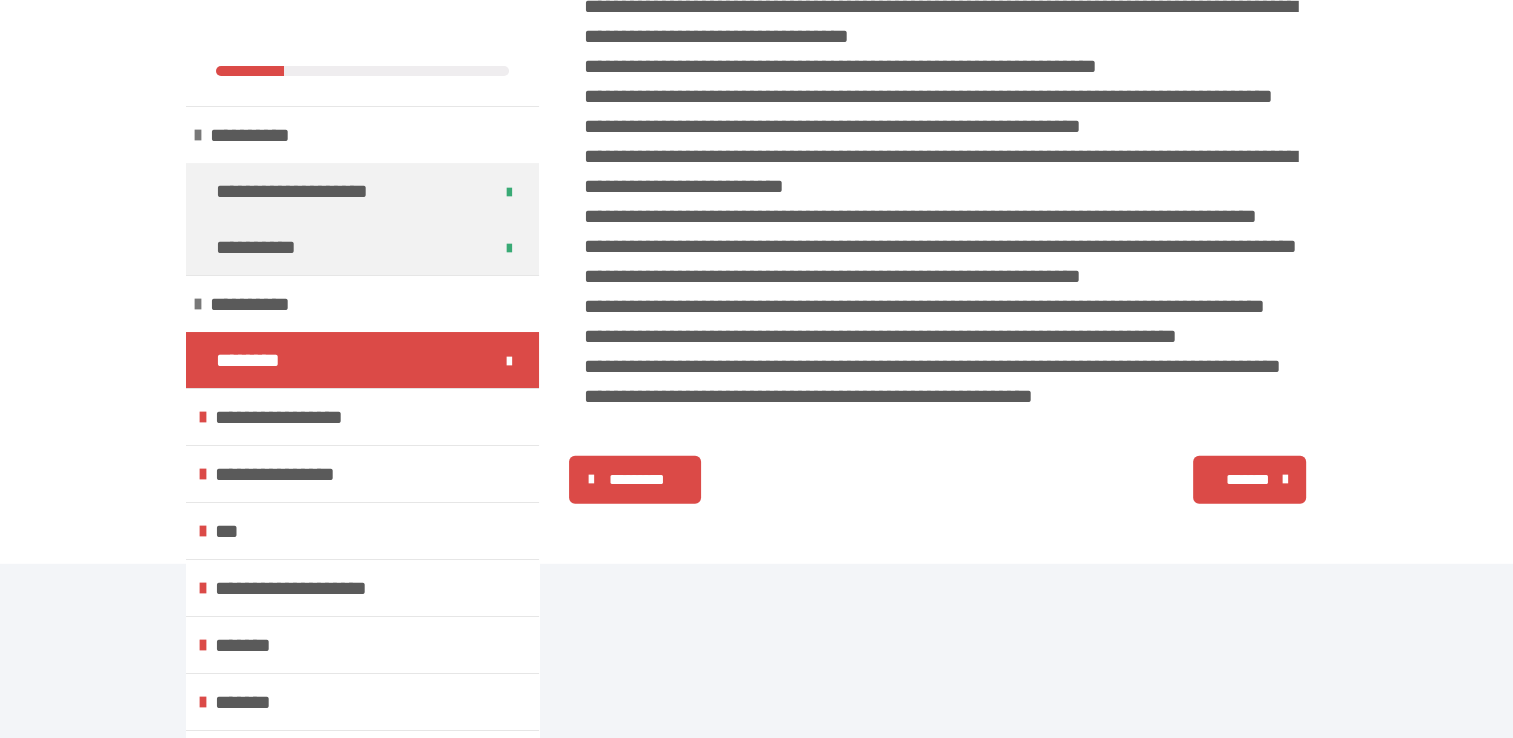 scroll, scrollTop: 340, scrollLeft: 0, axis: vertical 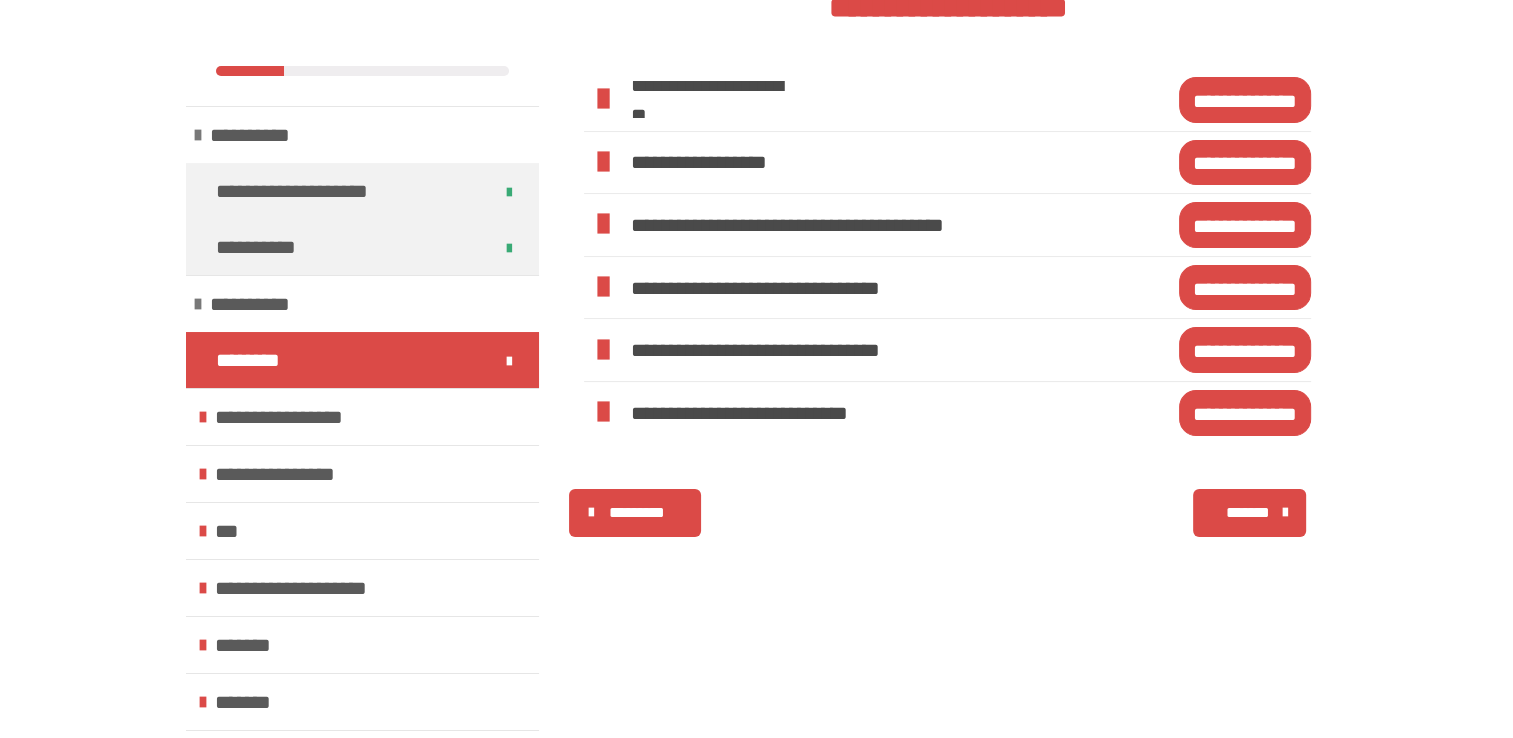 click on "**********" at bounding box center [1245, 100] 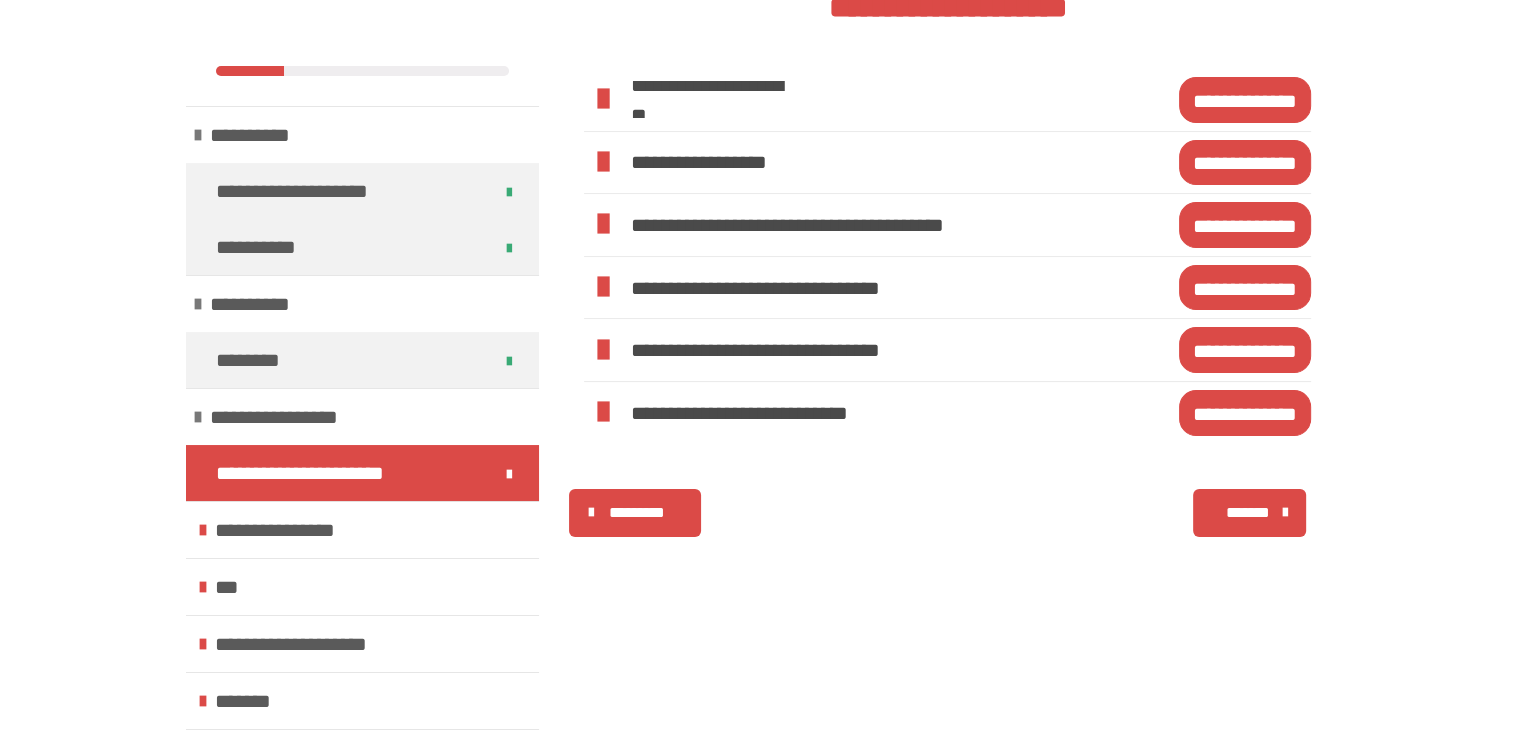 click on "*******" at bounding box center (1247, 513) 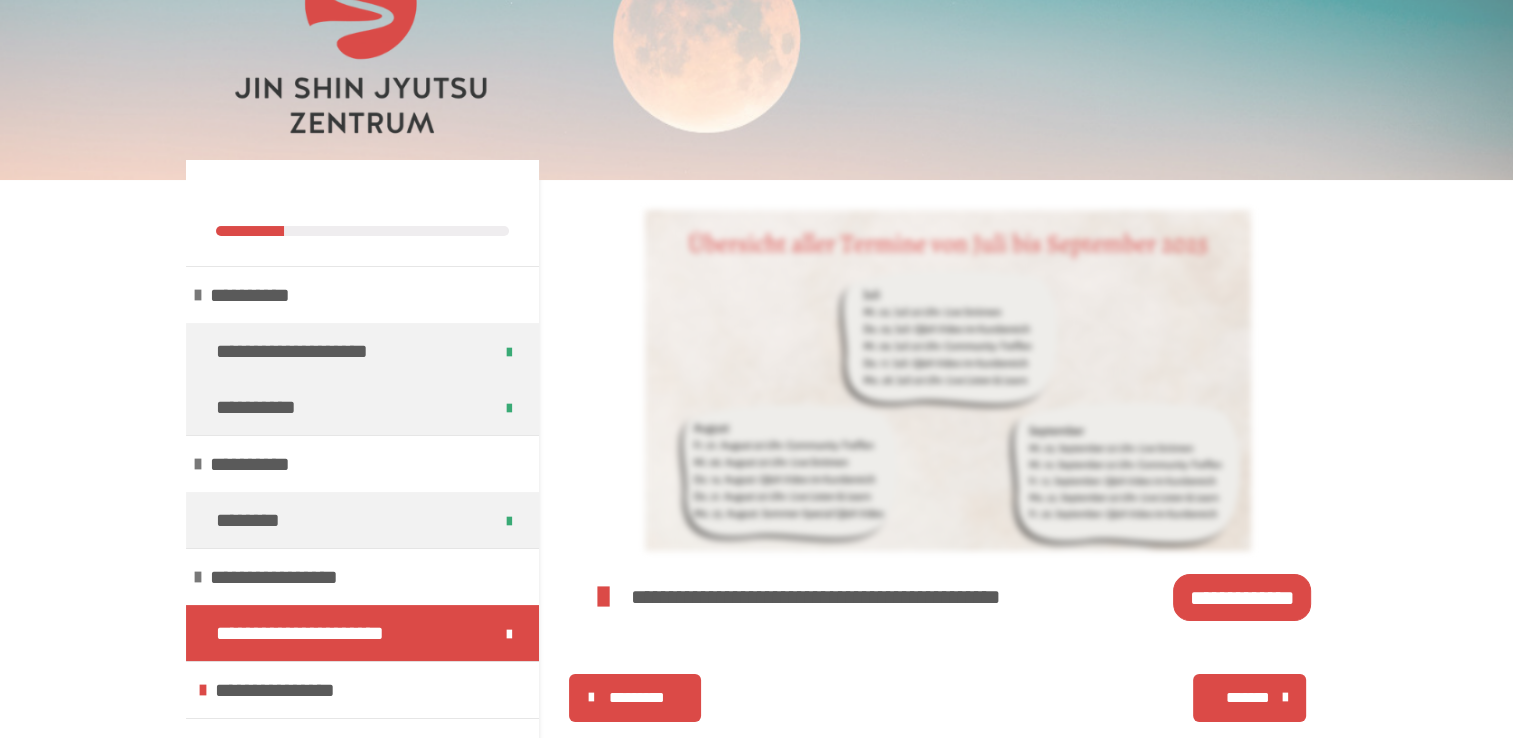 scroll, scrollTop: 46, scrollLeft: 0, axis: vertical 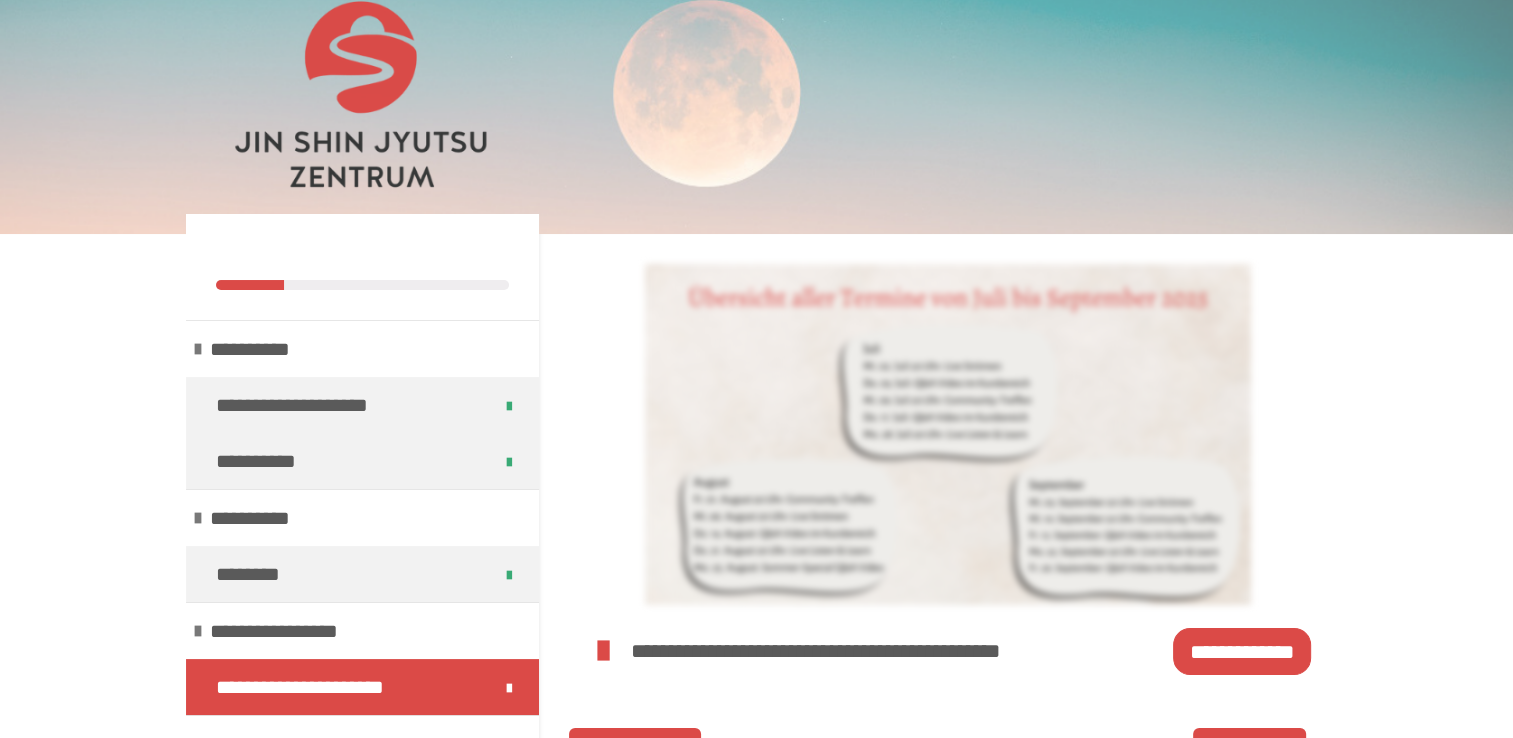 click on "*******" at bounding box center (1249, 752) 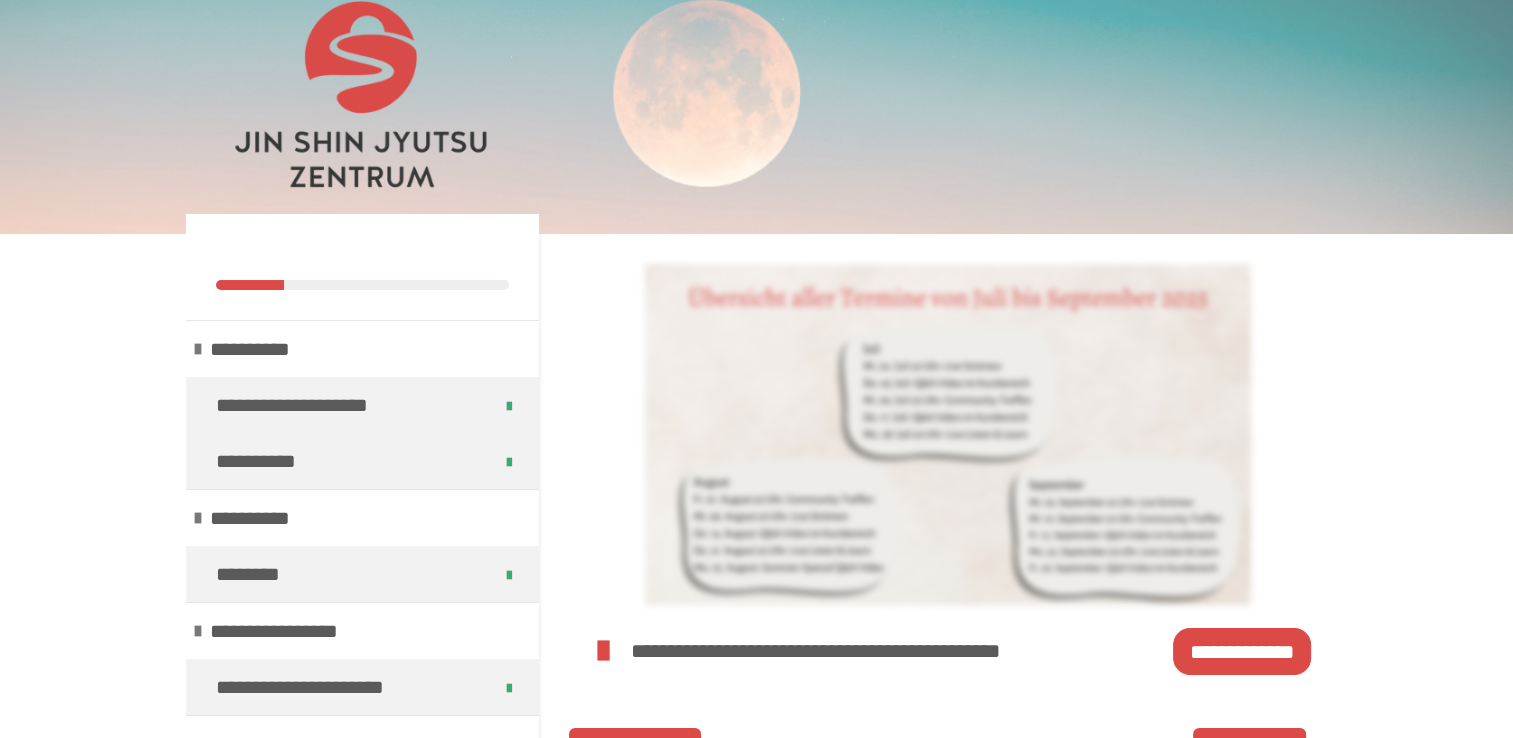 click on "*******" at bounding box center (1249, 752) 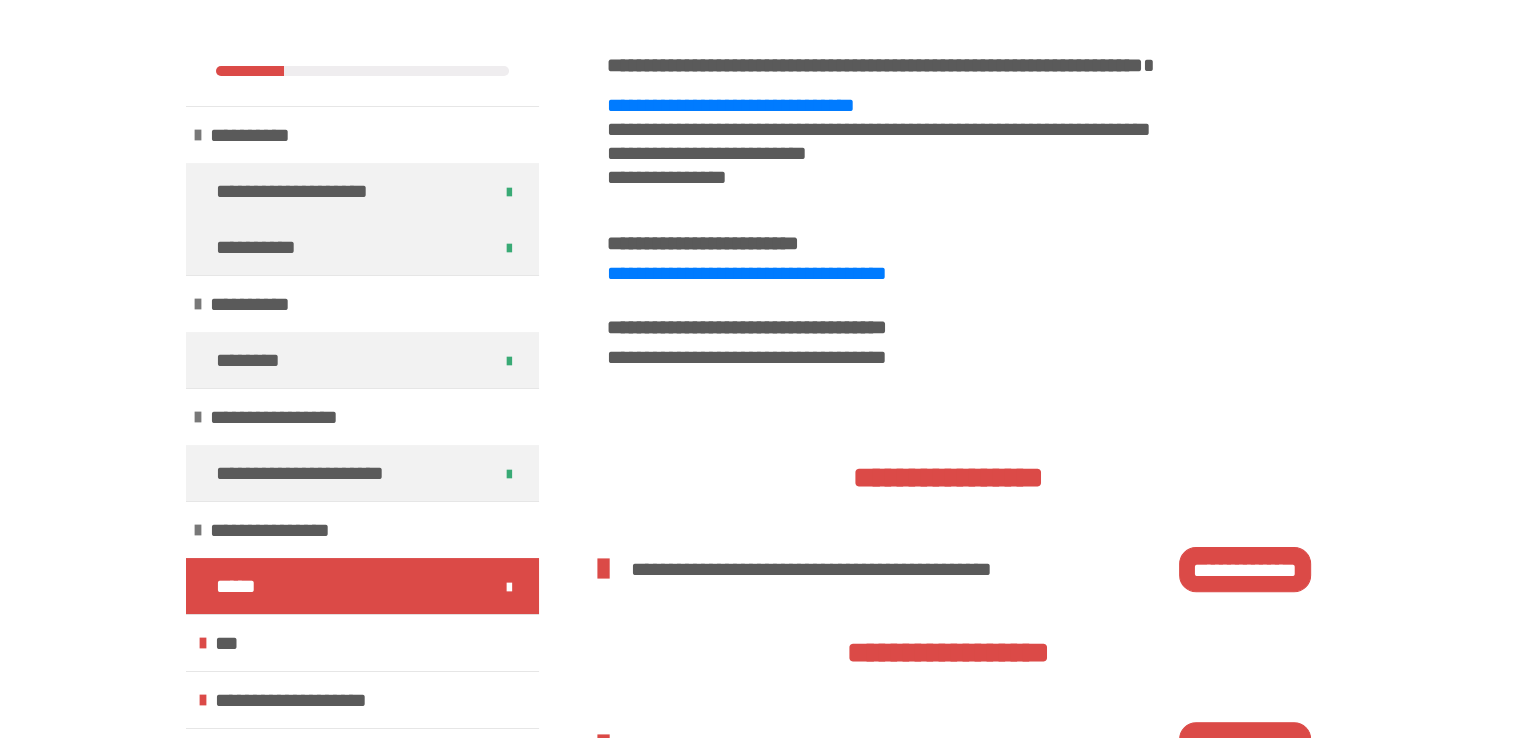 scroll, scrollTop: 472, scrollLeft: 0, axis: vertical 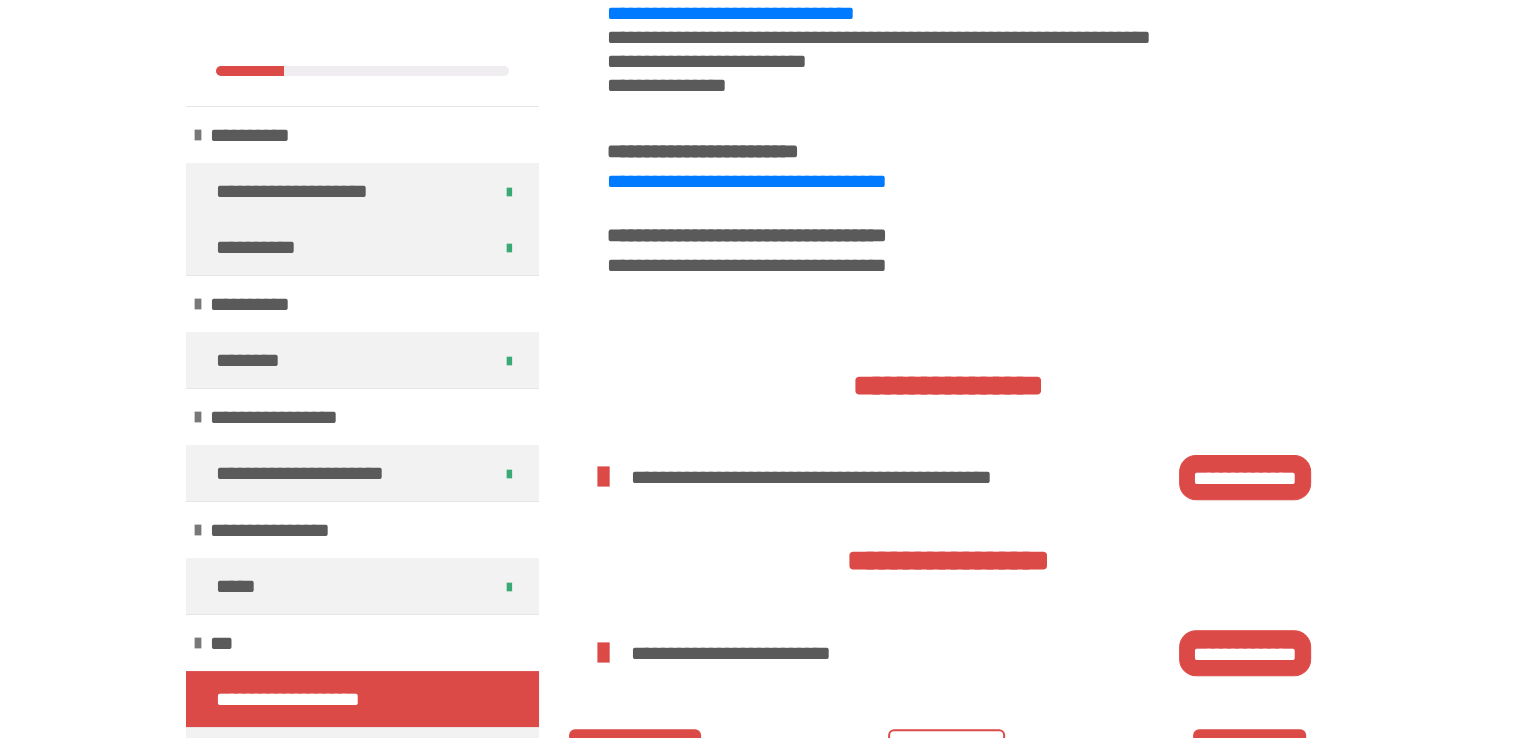 click on "**********" at bounding box center (1245, 478) 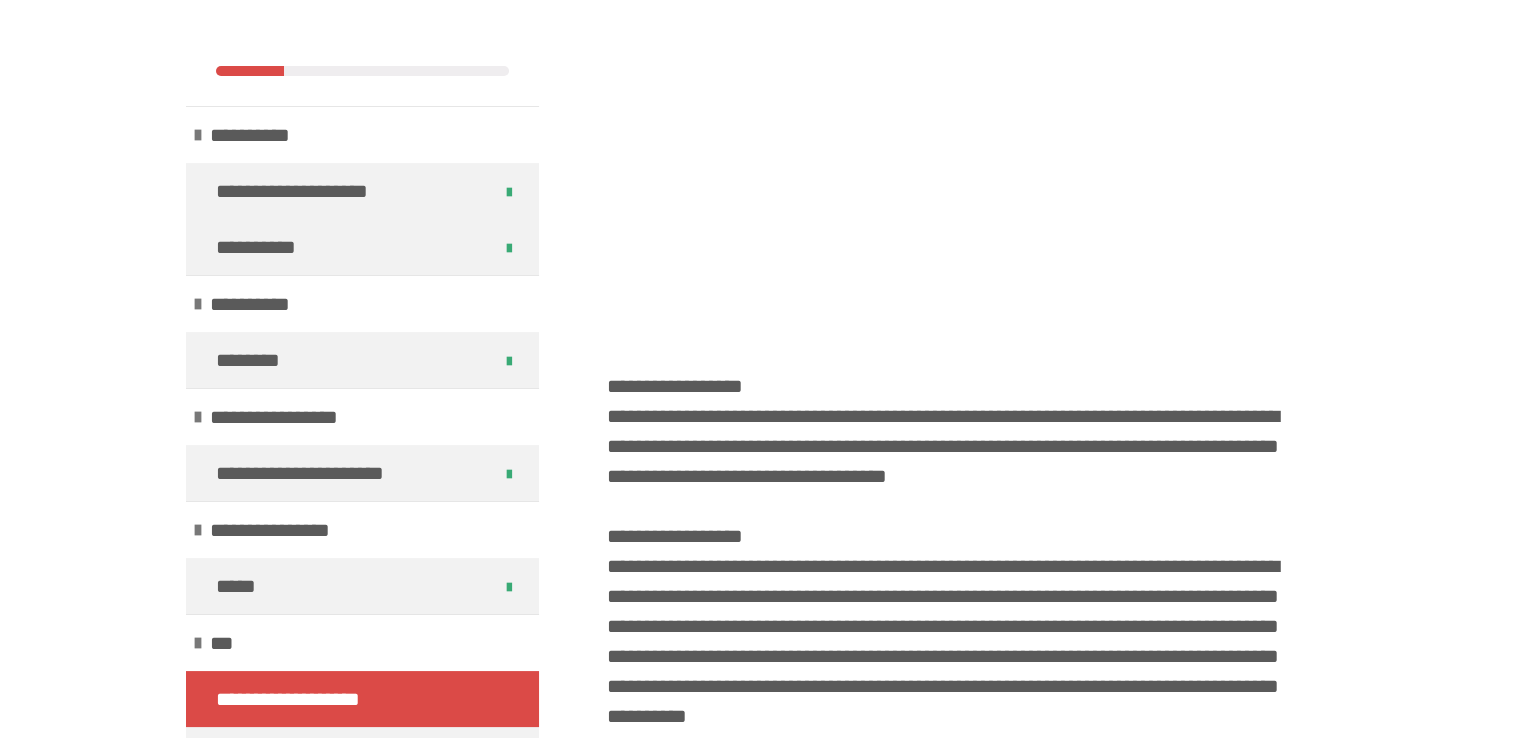 scroll, scrollTop: 0, scrollLeft: 0, axis: both 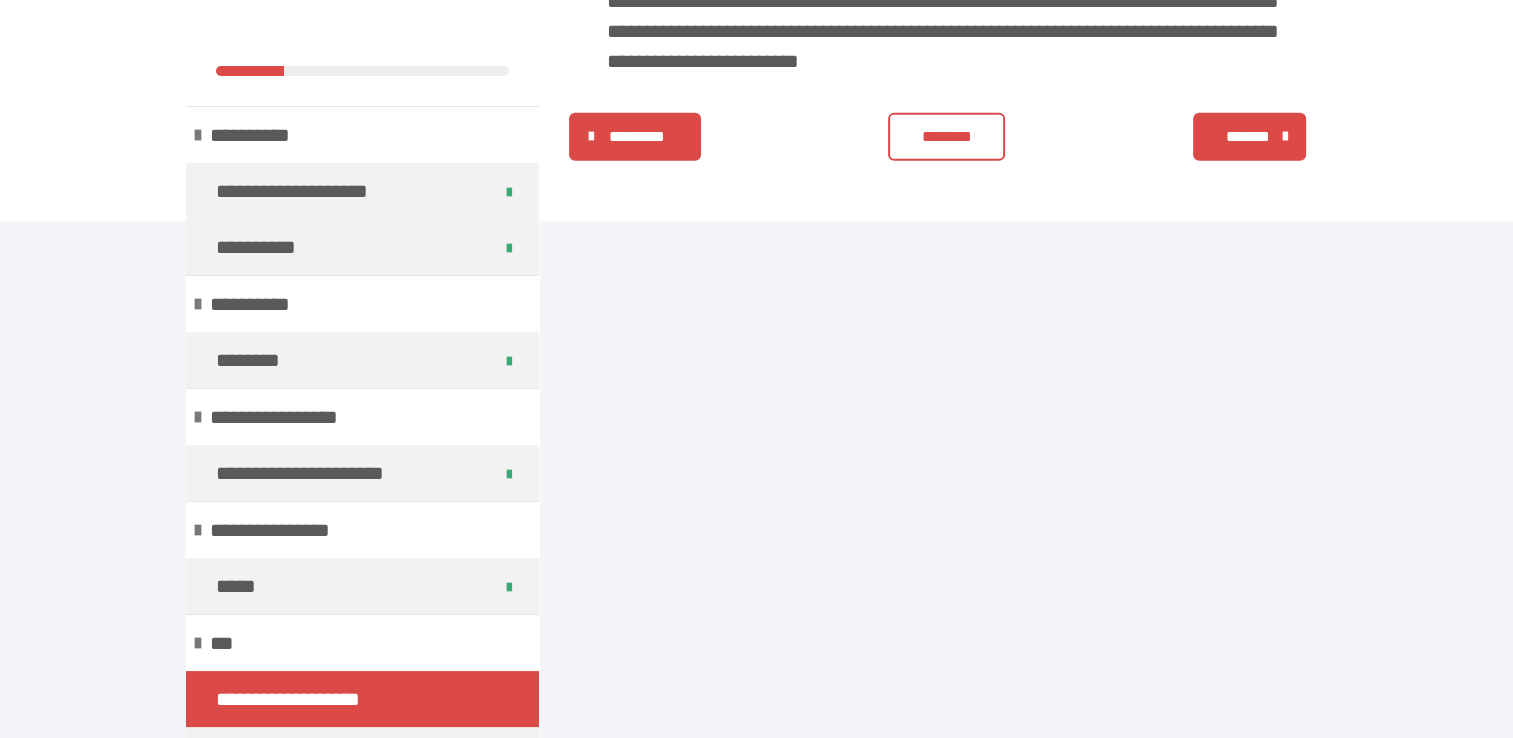 click on "*******" at bounding box center (1249, 137) 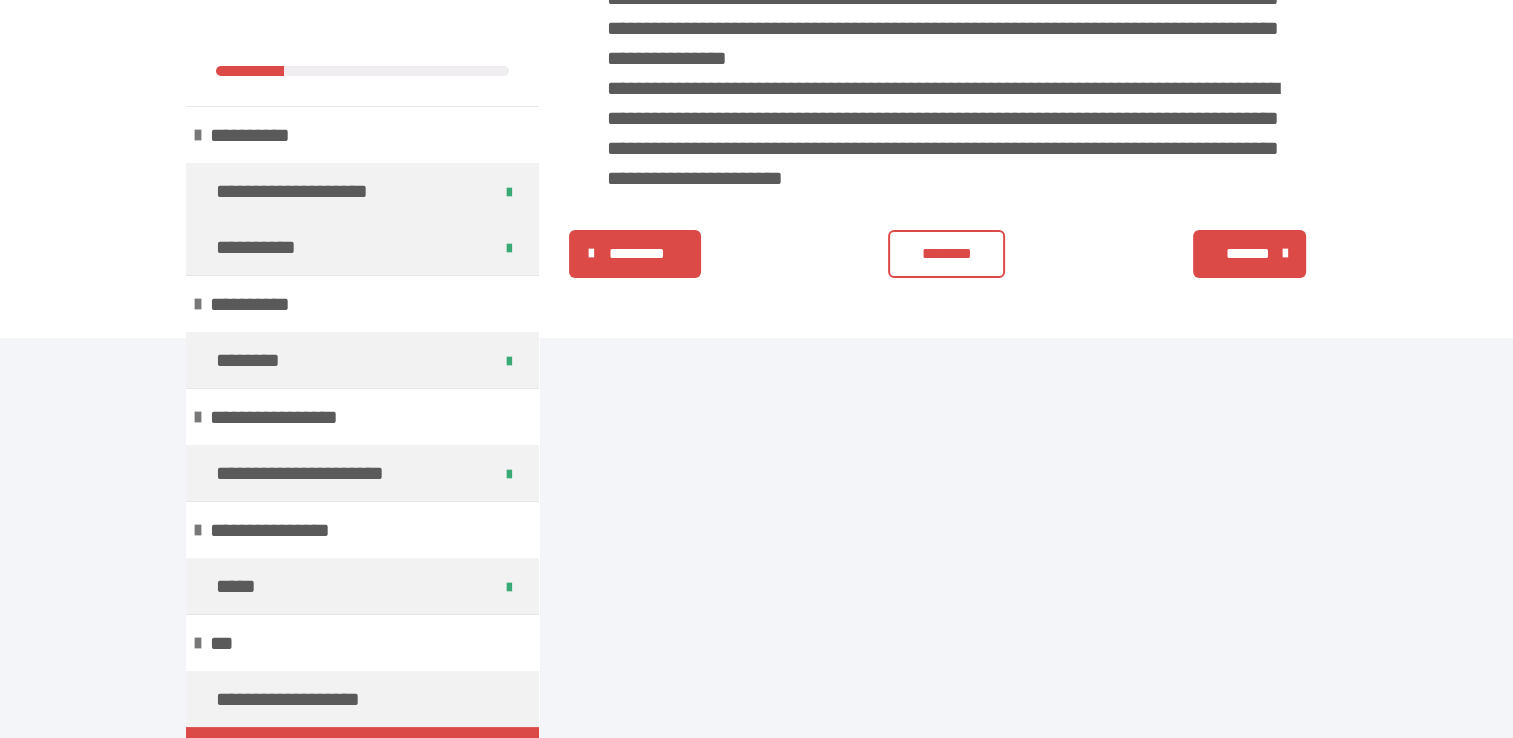 scroll, scrollTop: 7648, scrollLeft: 0, axis: vertical 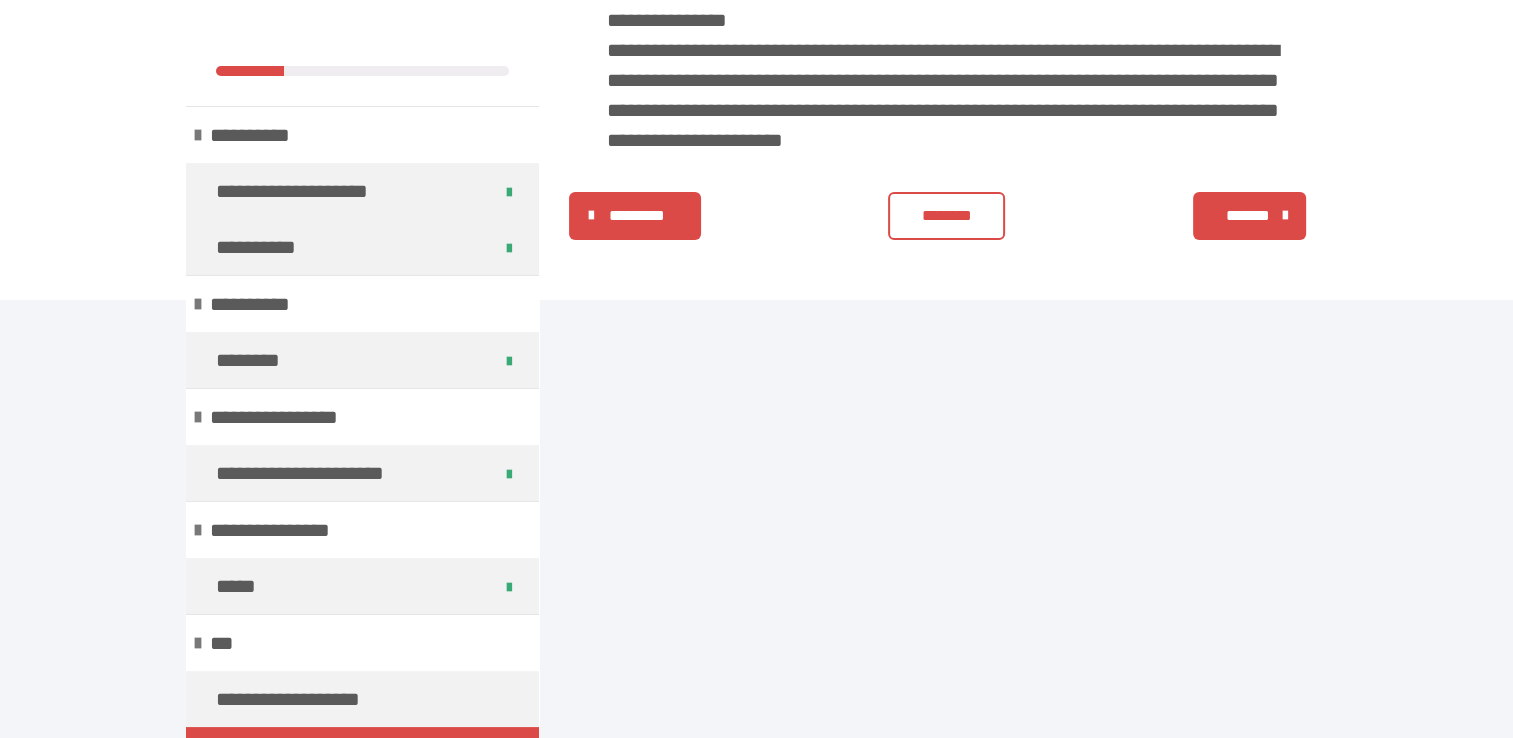 click on "*******" at bounding box center [1247, 216] 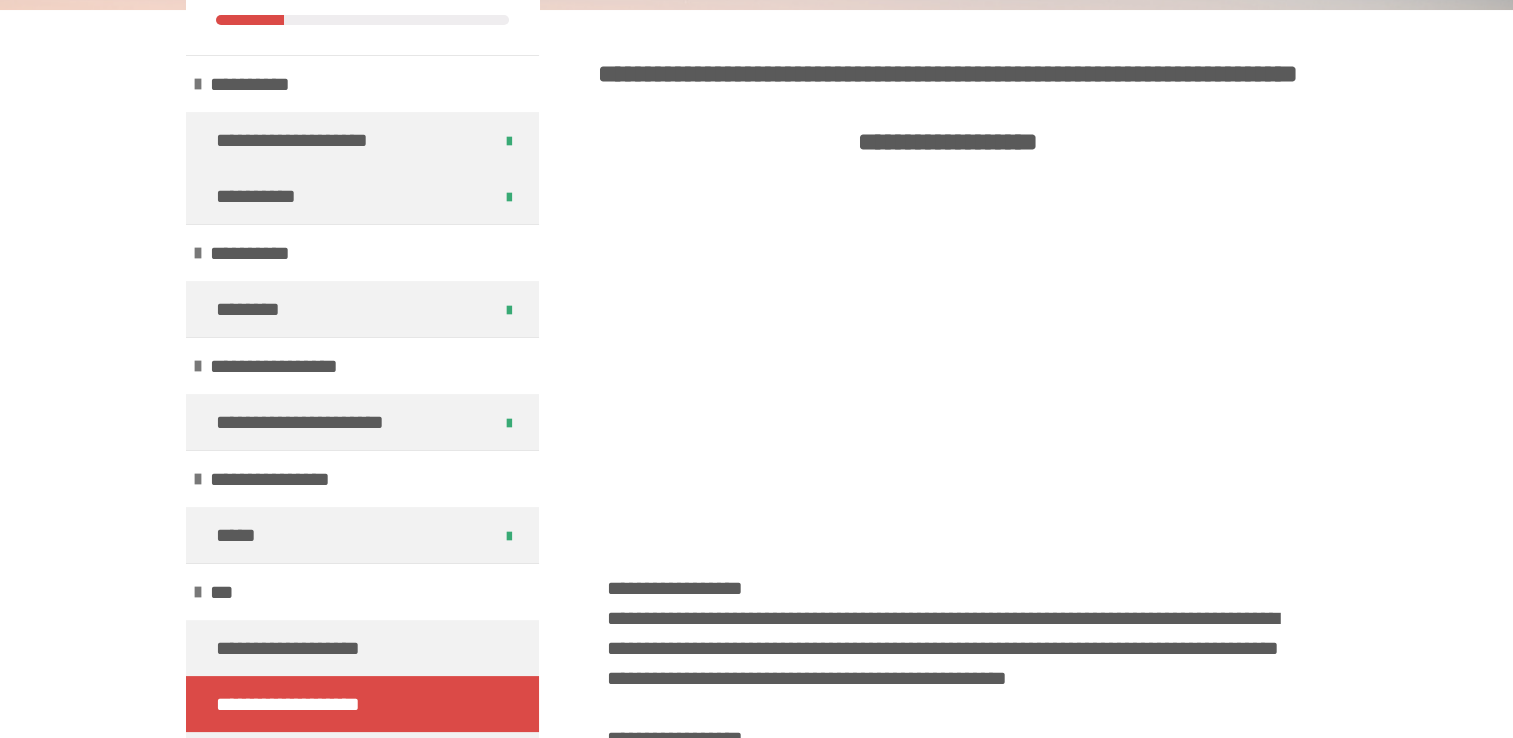 click on "**********" at bounding box center (362, 984) 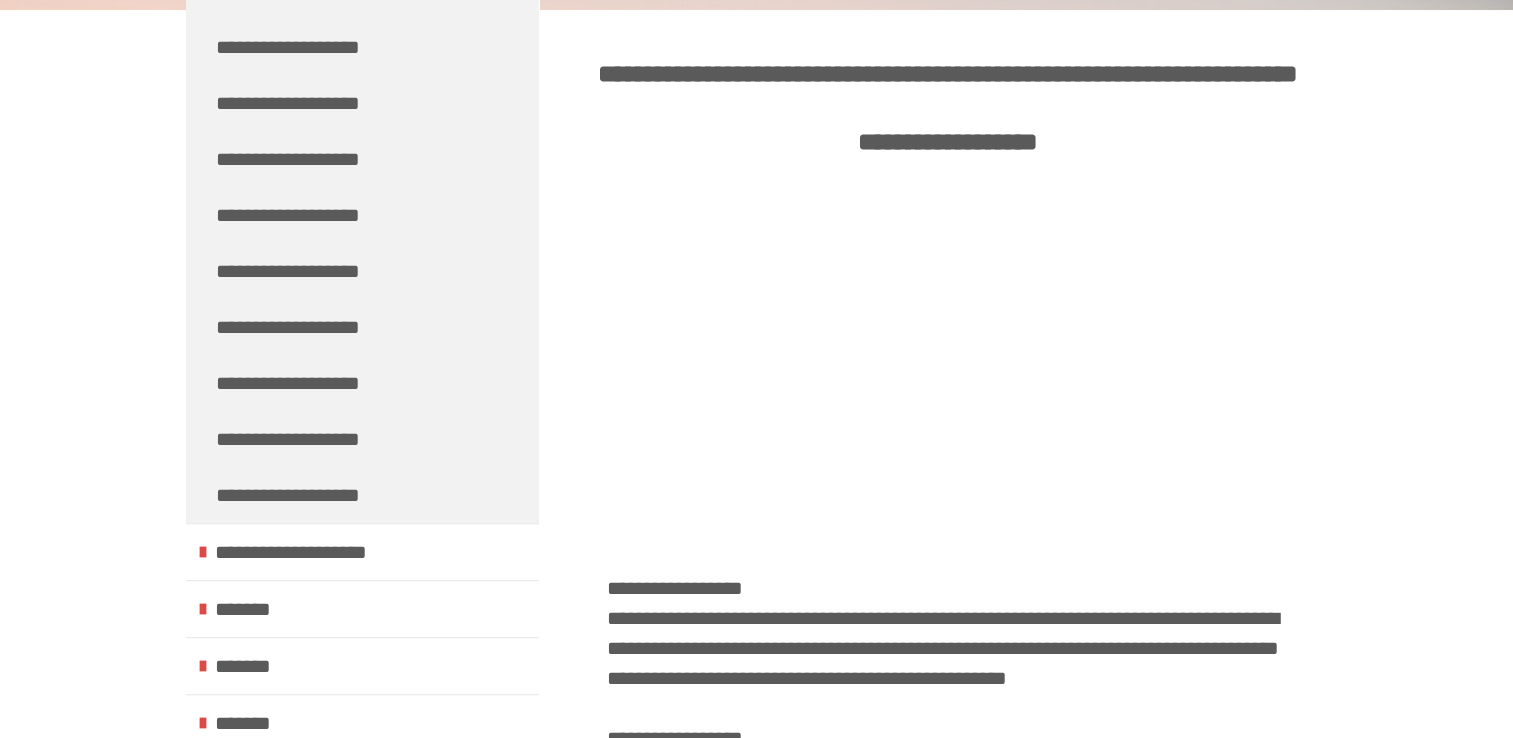 scroll, scrollTop: 1063, scrollLeft: 0, axis: vertical 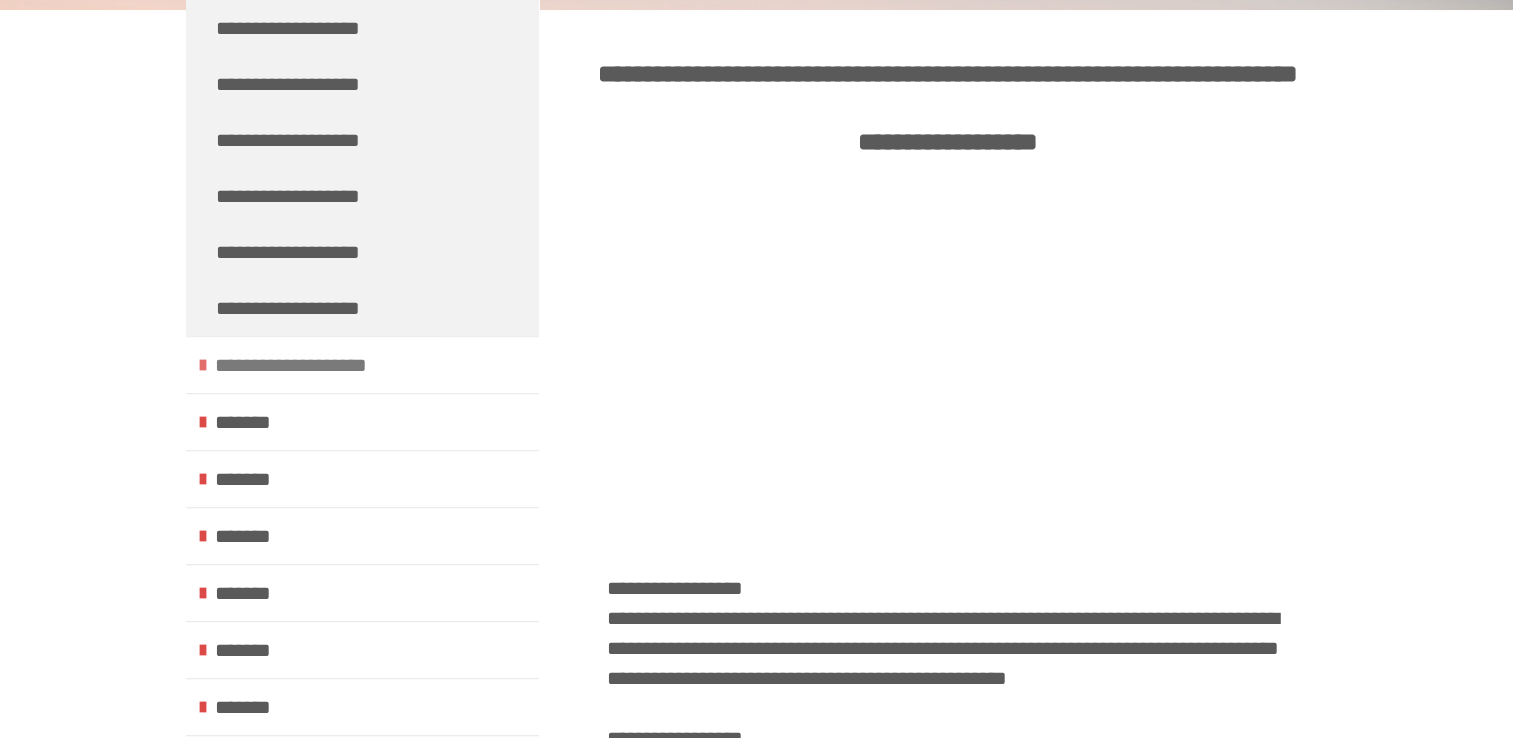 click on "**********" at bounding box center (362, 364) 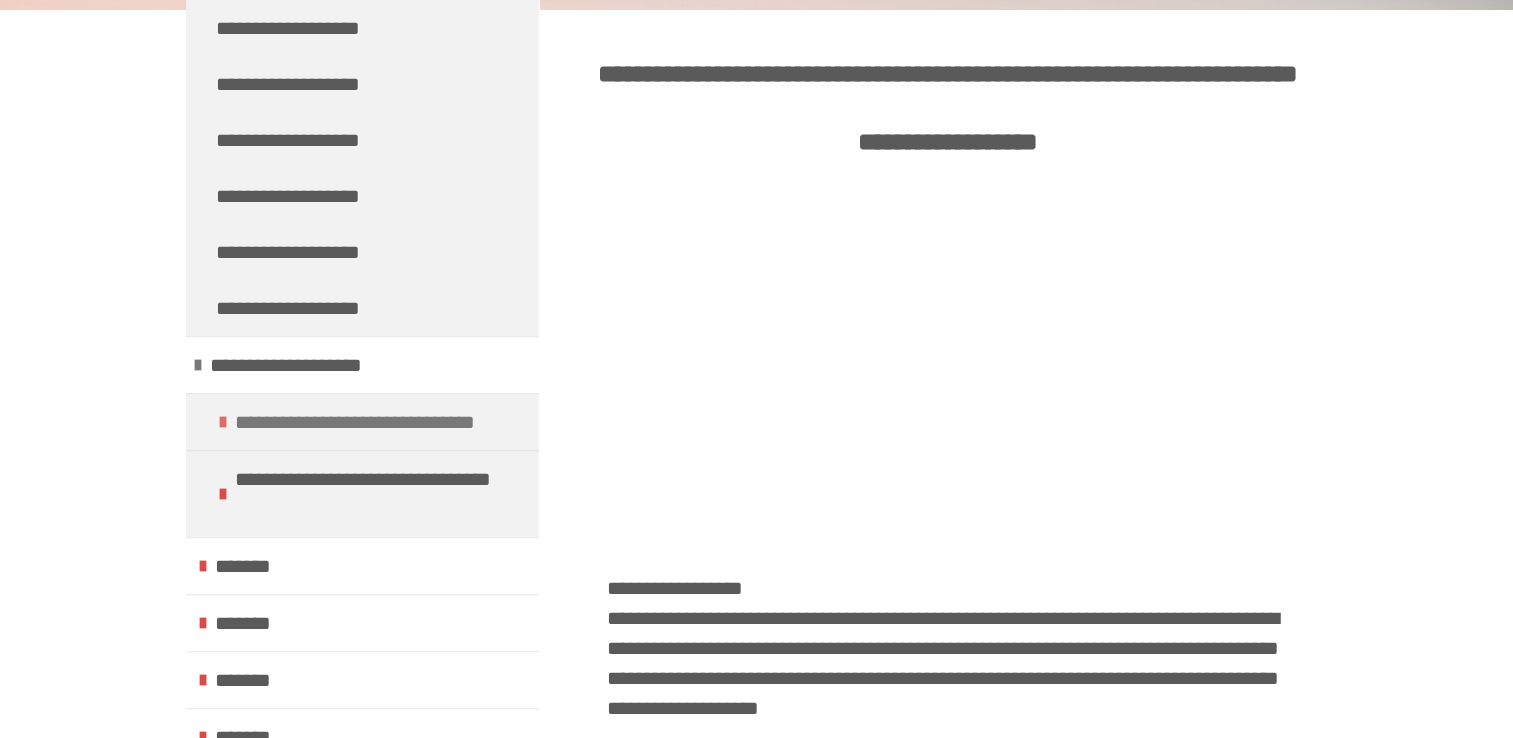 click on "**********" at bounding box center [370, 422] 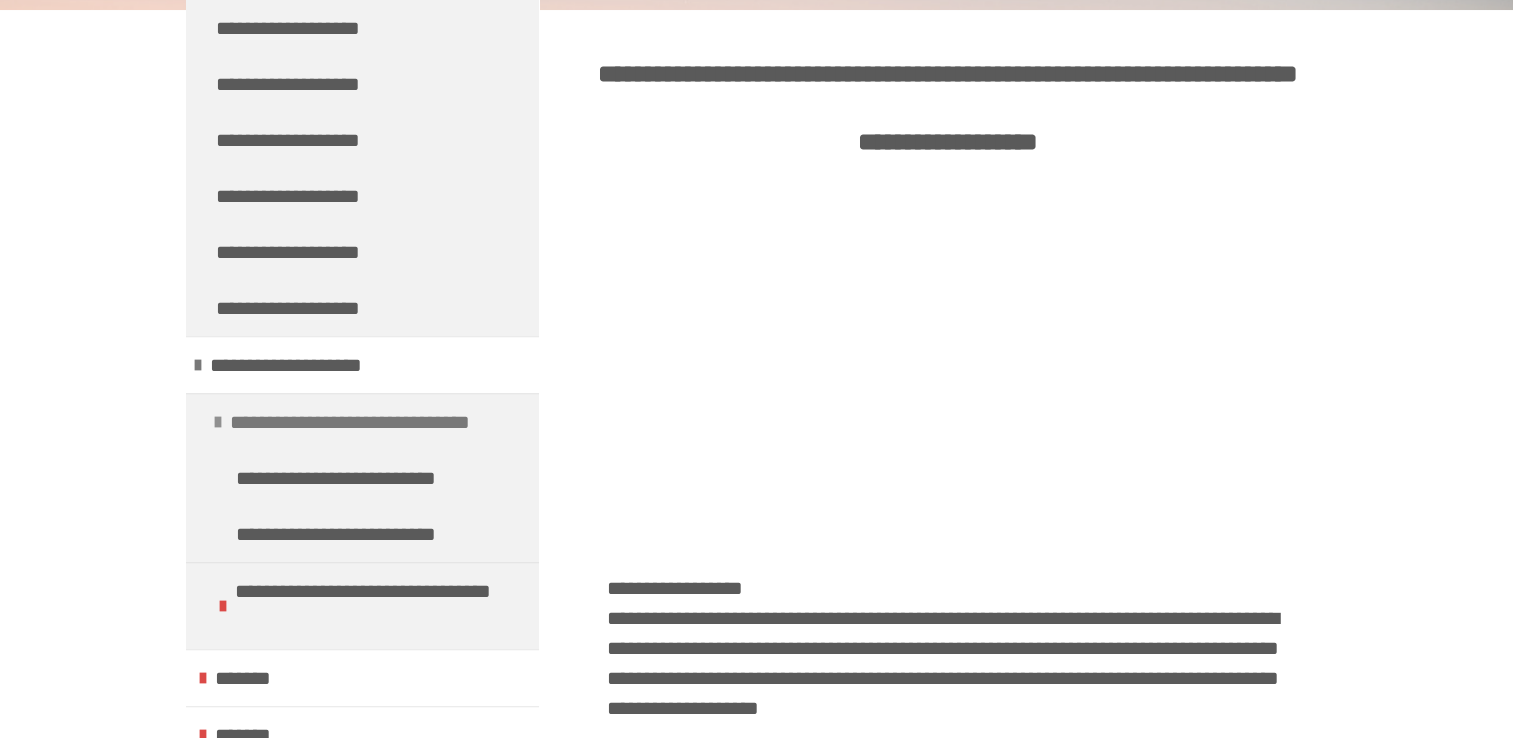 click on "**********" at bounding box center [365, 422] 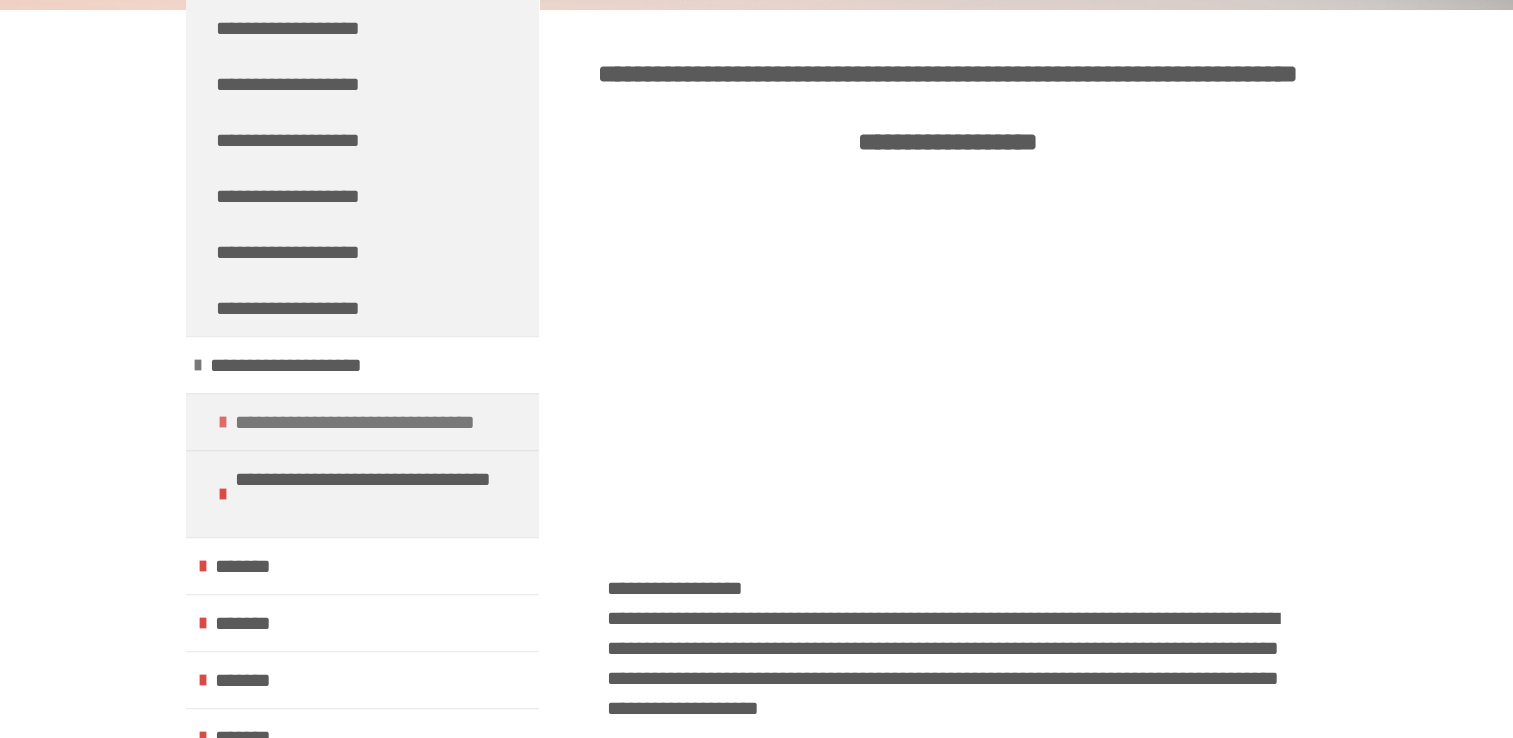 click on "**********" at bounding box center [370, 422] 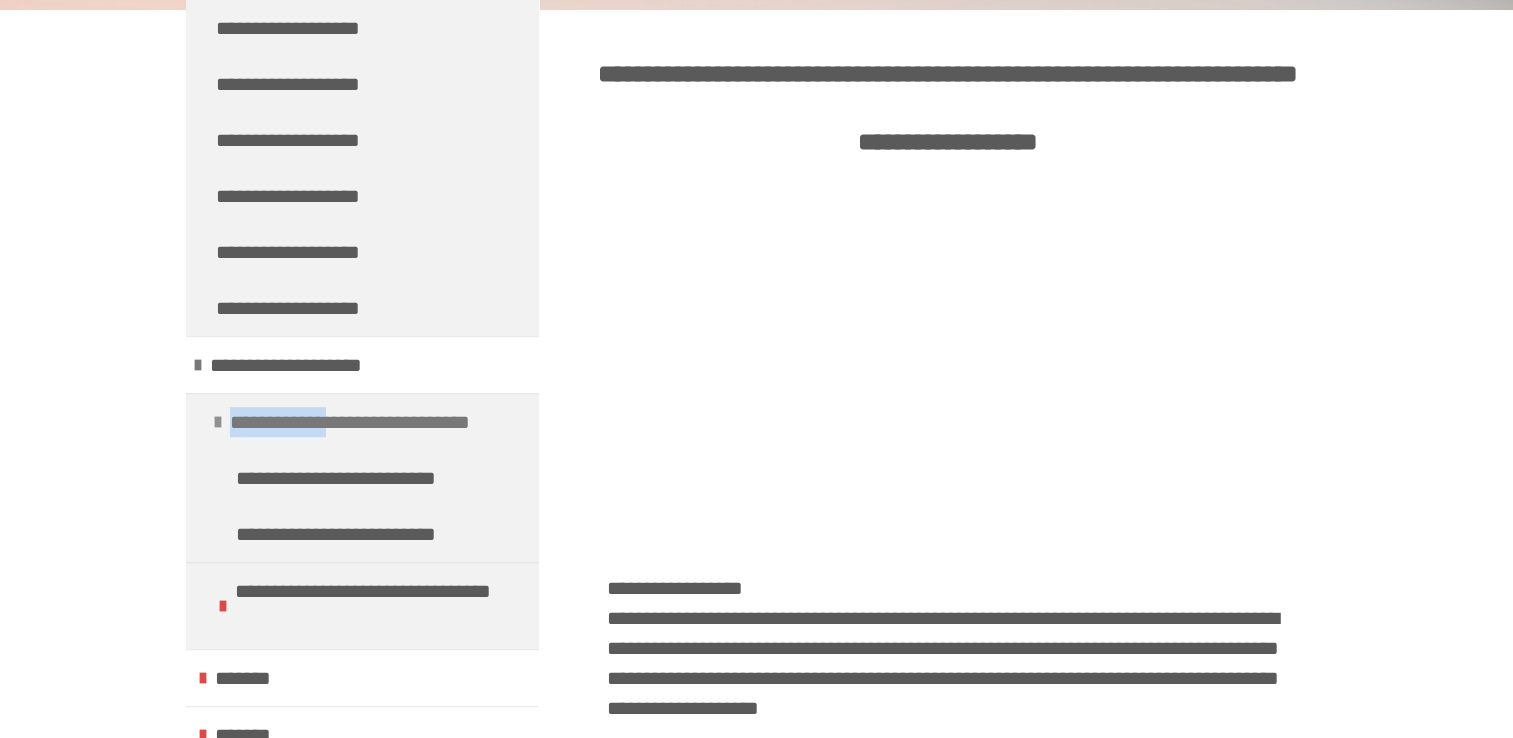 click on "**********" at bounding box center (365, 422) 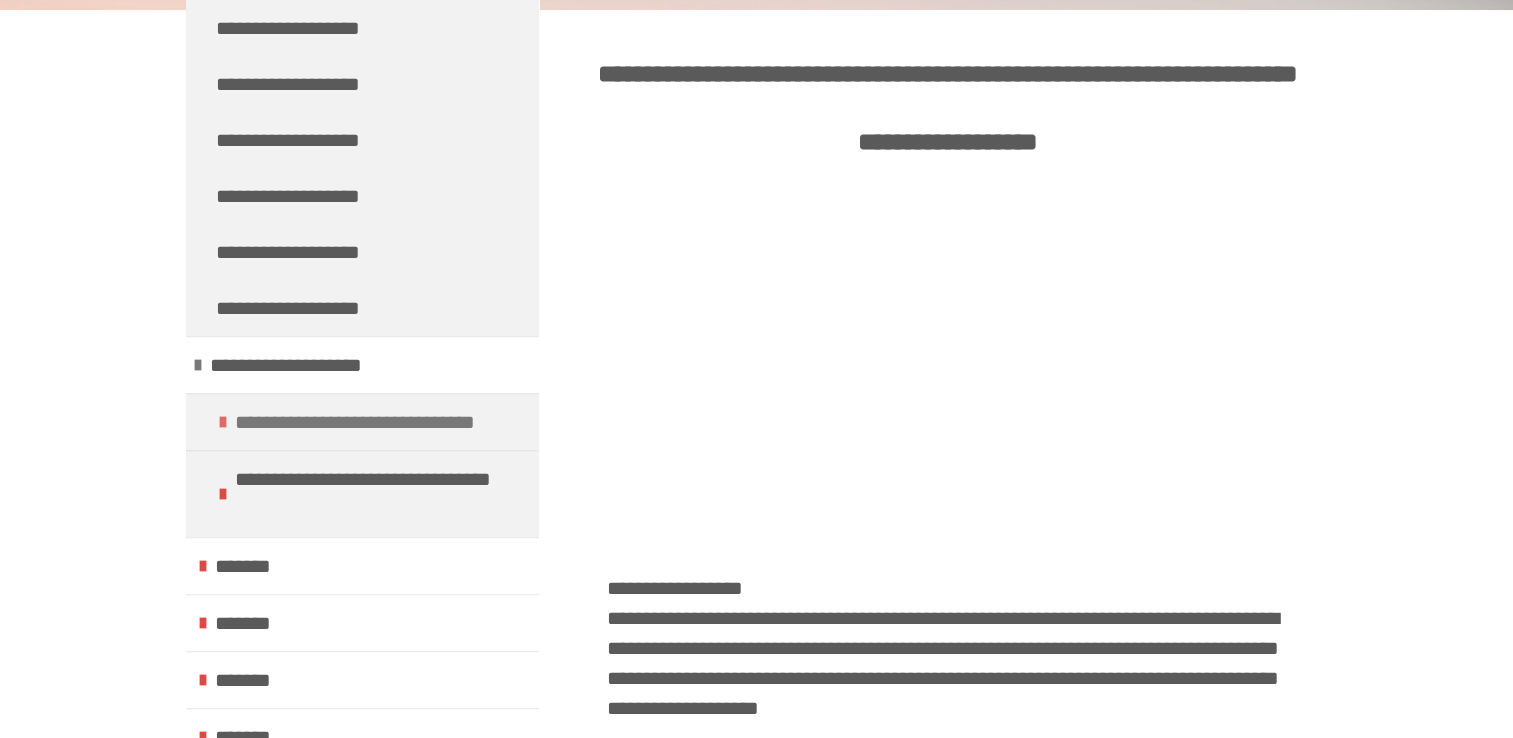 drag, startPoint x: 288, startPoint y: 428, endPoint x: 218, endPoint y: 418, distance: 70.71068 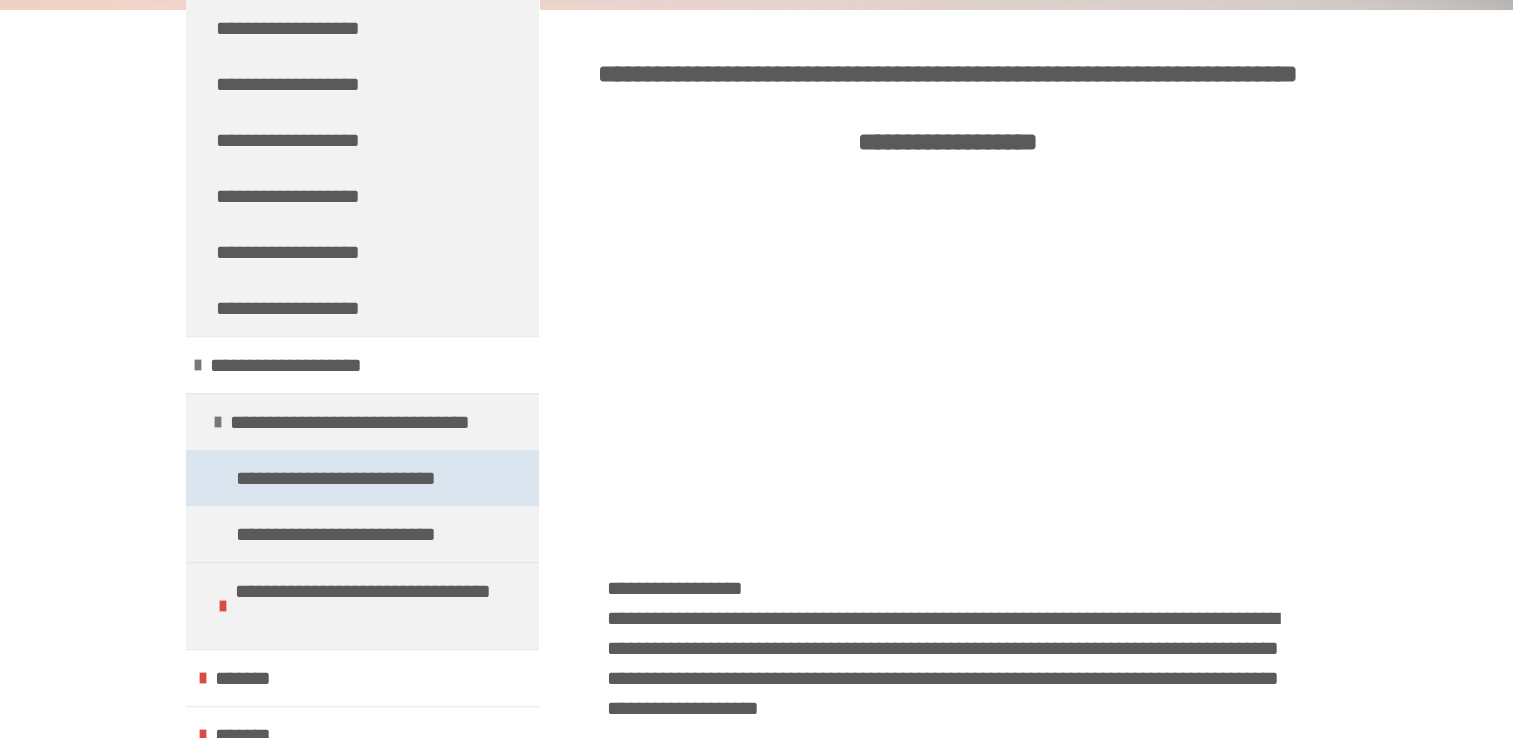 click on "**********" at bounding box center [346, 478] 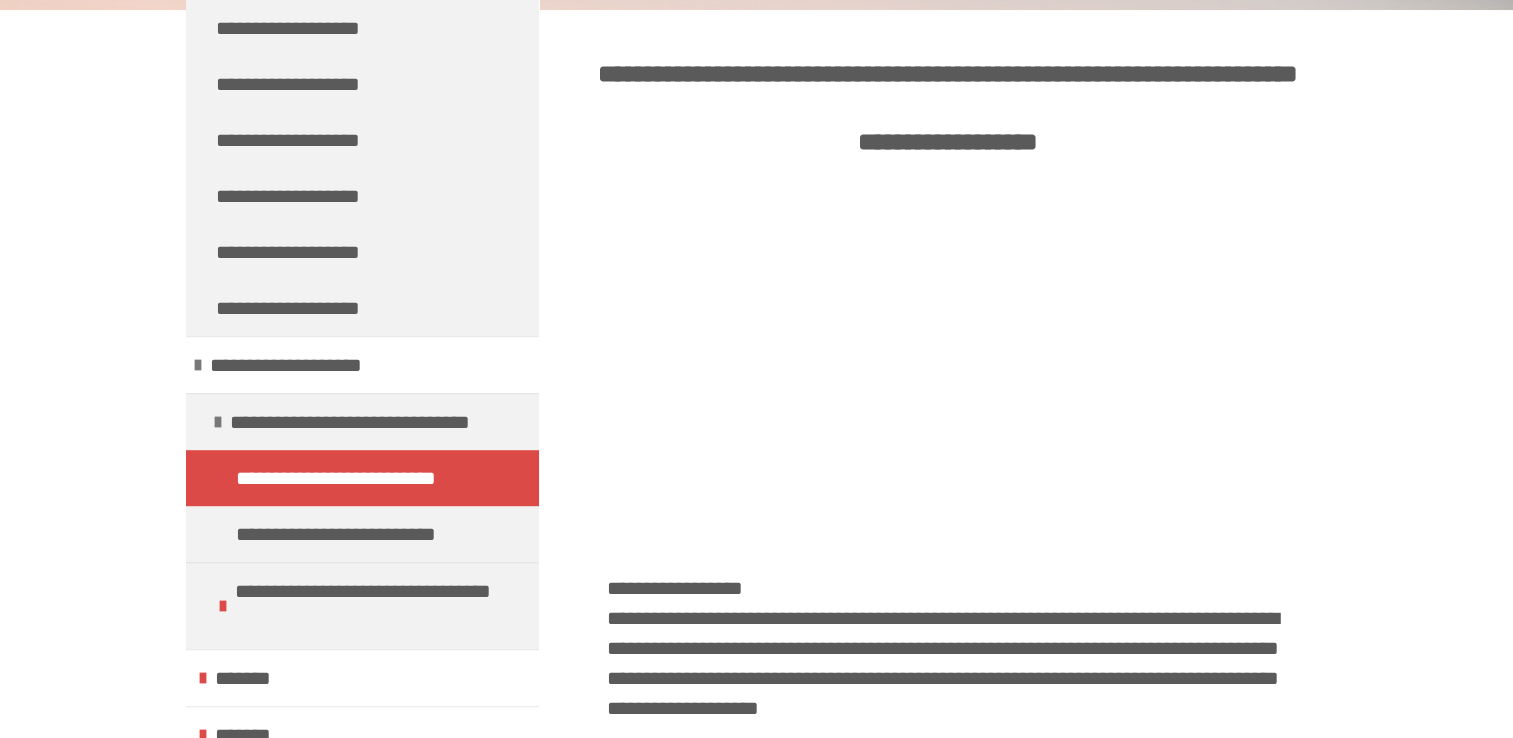 click on "**********" at bounding box center [346, 478] 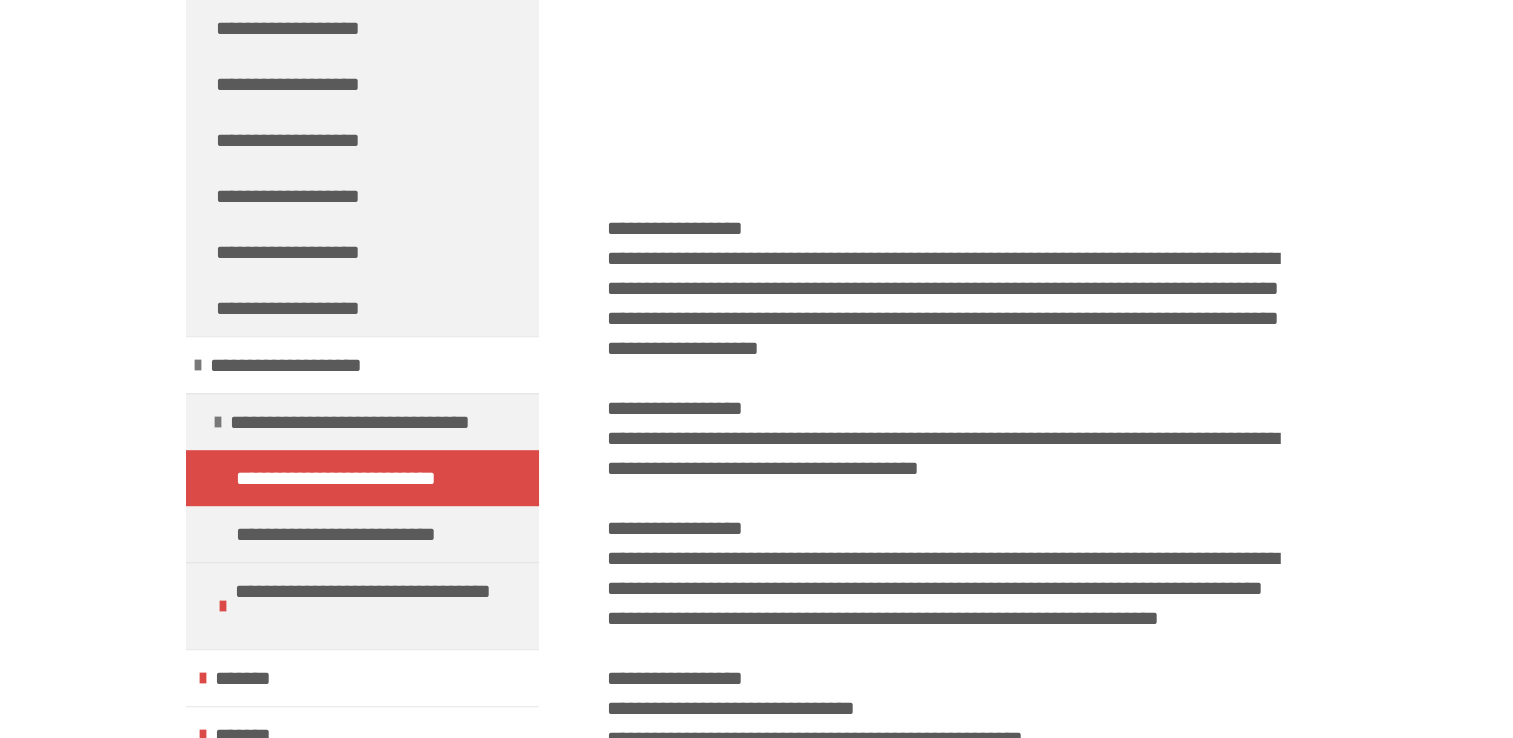 scroll, scrollTop: 776, scrollLeft: 0, axis: vertical 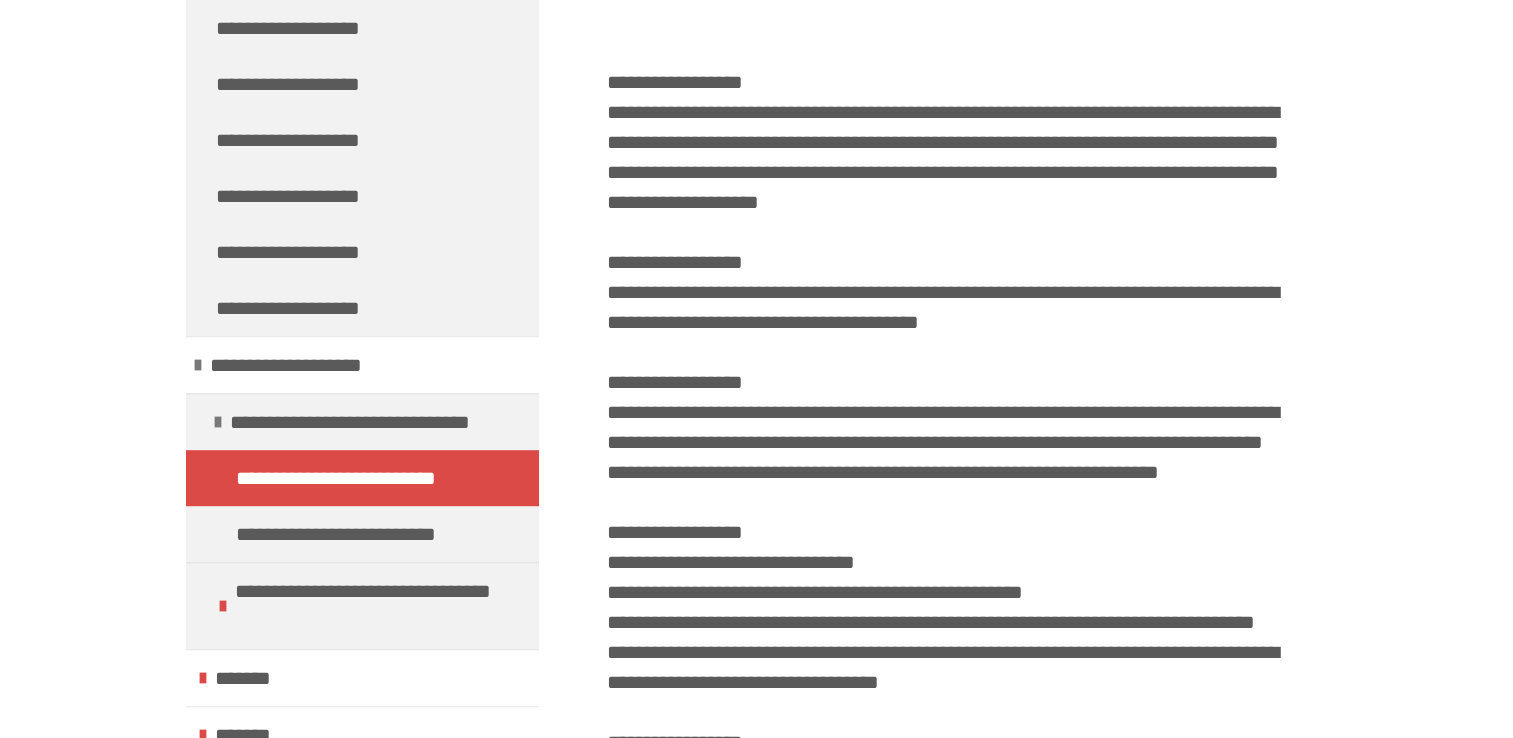 click on "**********" at bounding box center [346, 478] 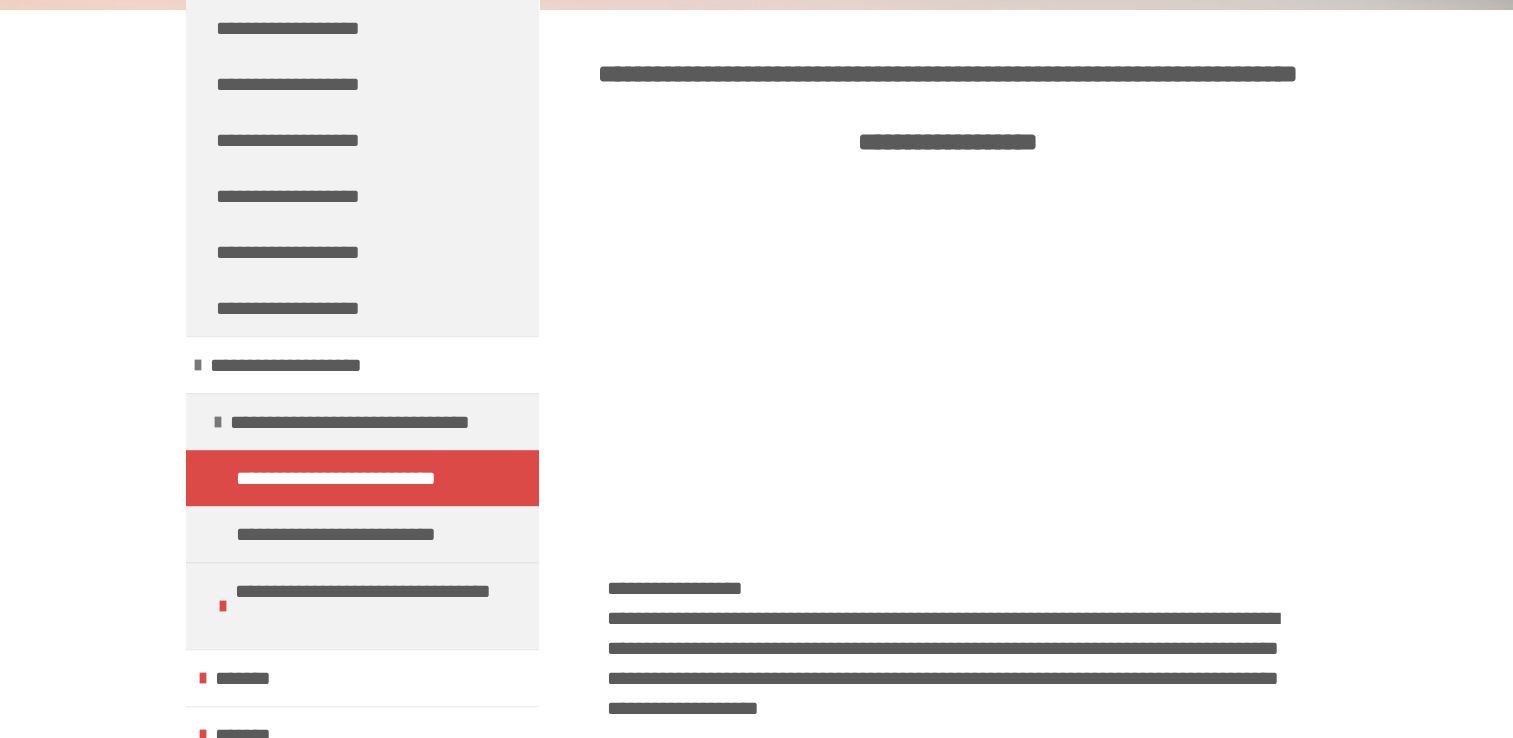 click on "**********" at bounding box center (346, 478) 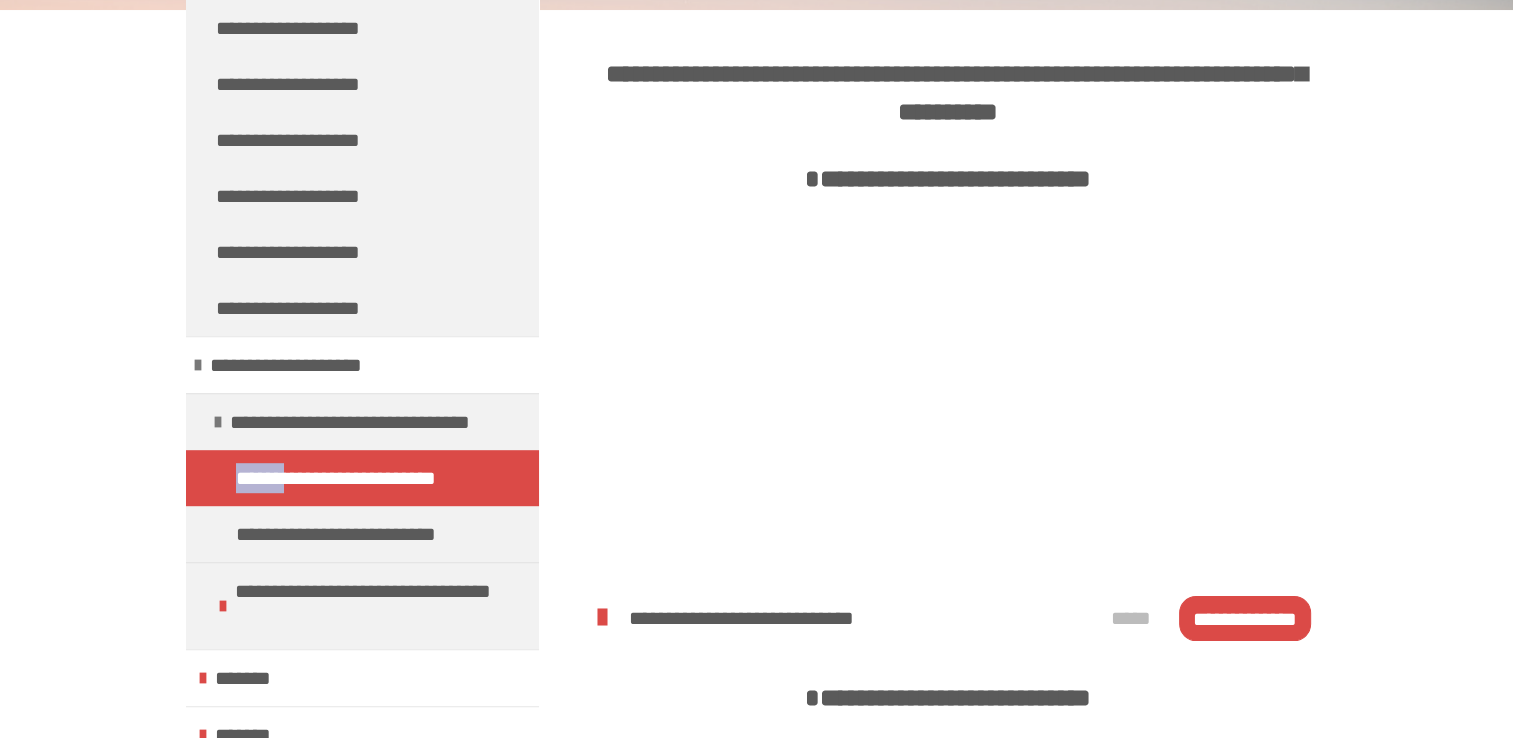 click on "**********" at bounding box center (346, 478) 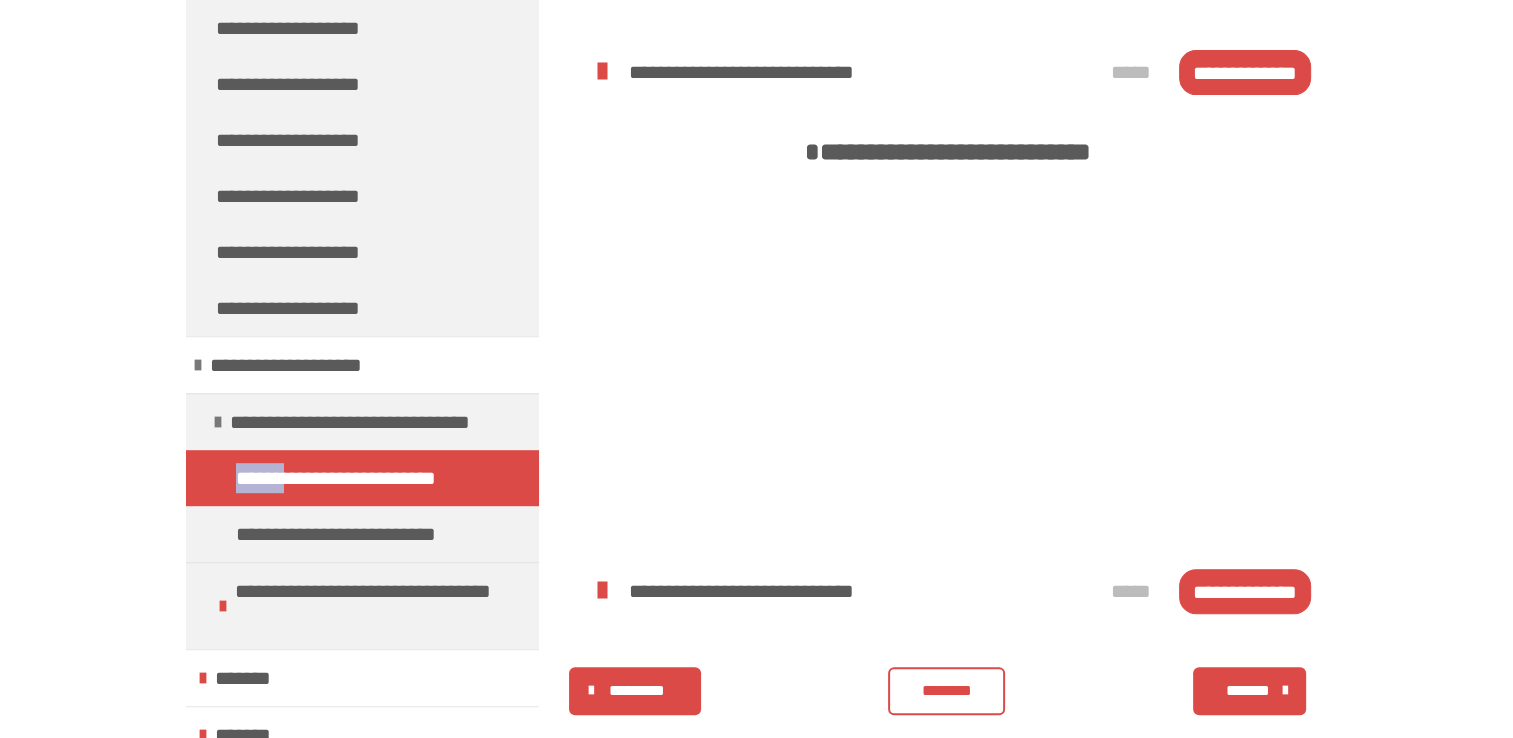 scroll, scrollTop: 844, scrollLeft: 0, axis: vertical 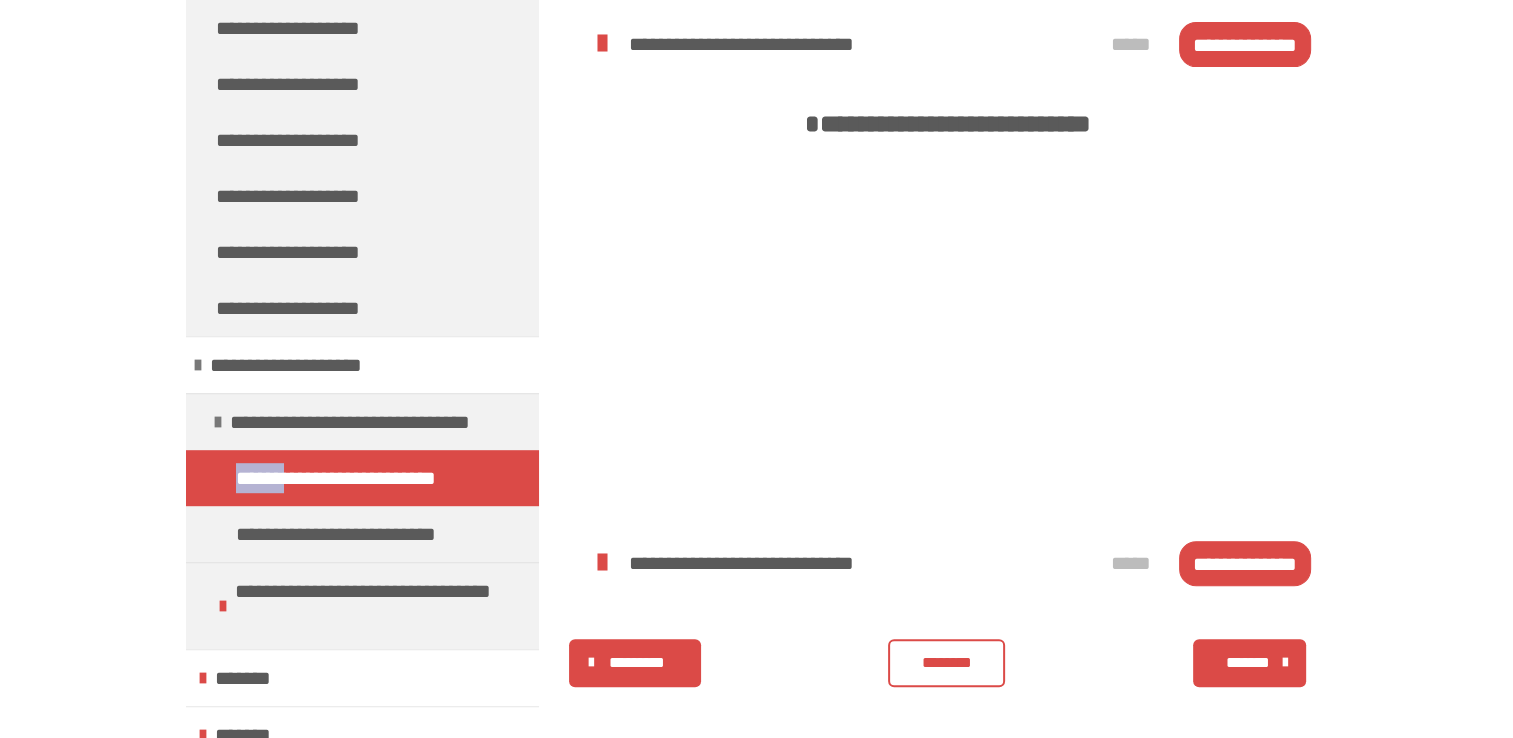 click on "**********" at bounding box center (1245, 564) 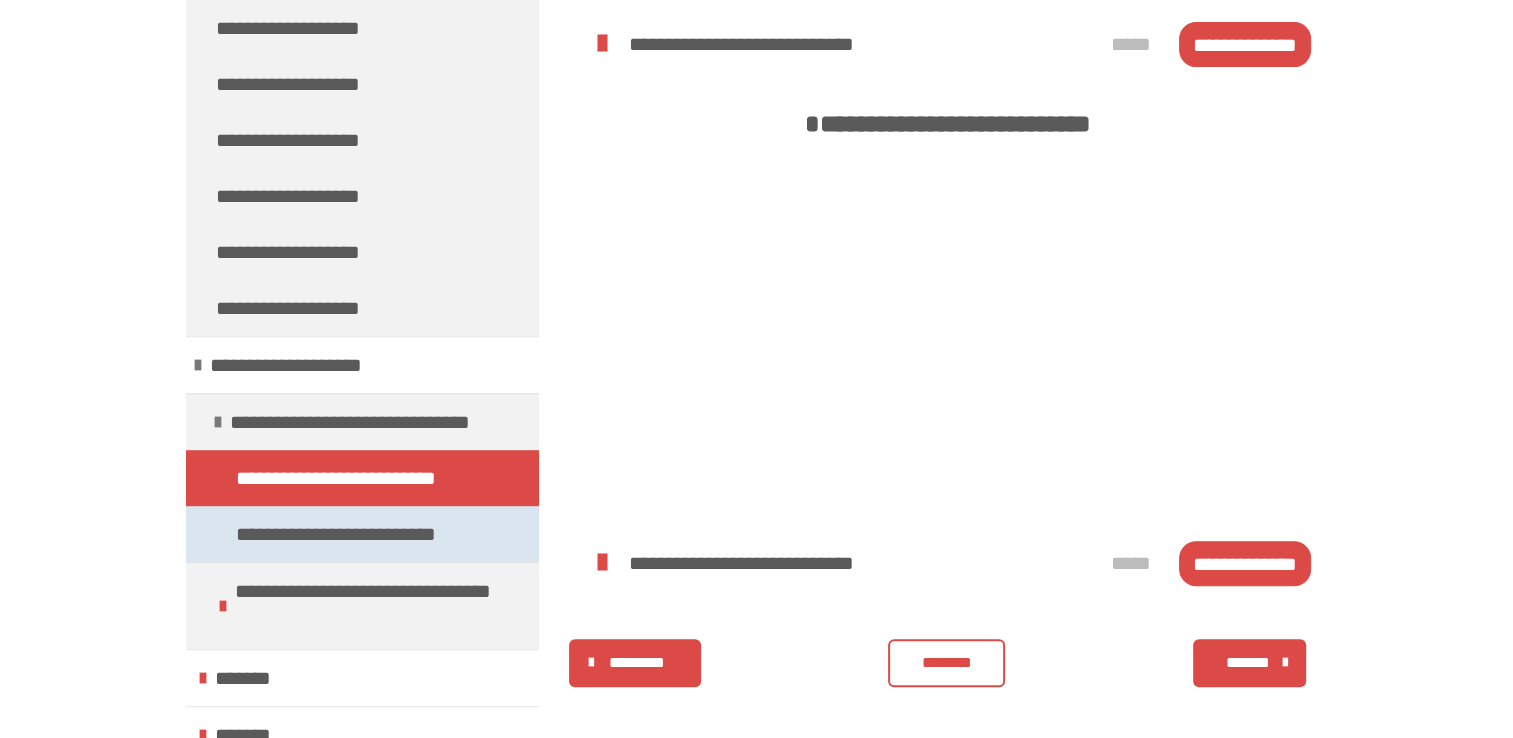 click on "**********" at bounding box center [349, 534] 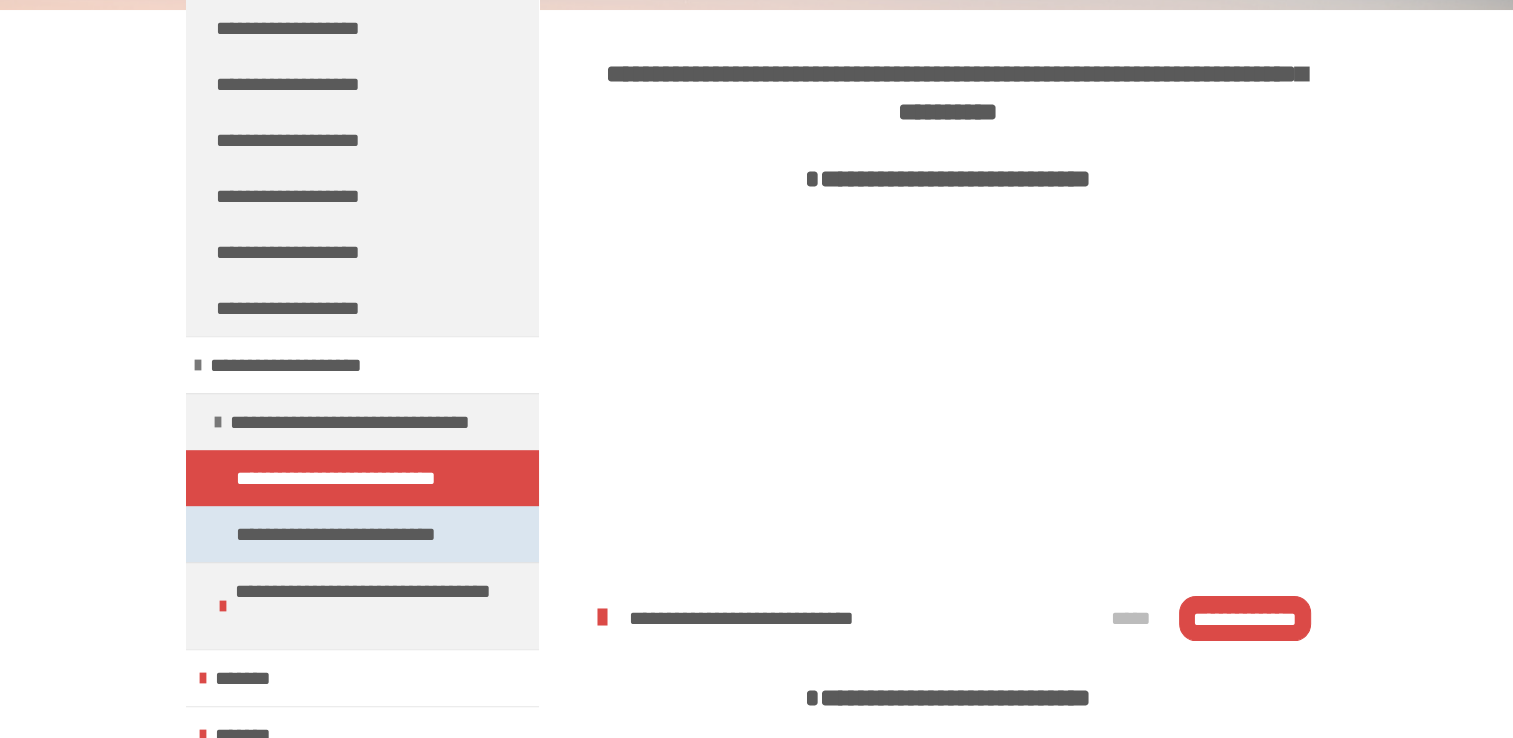 click on "**********" at bounding box center (349, 534) 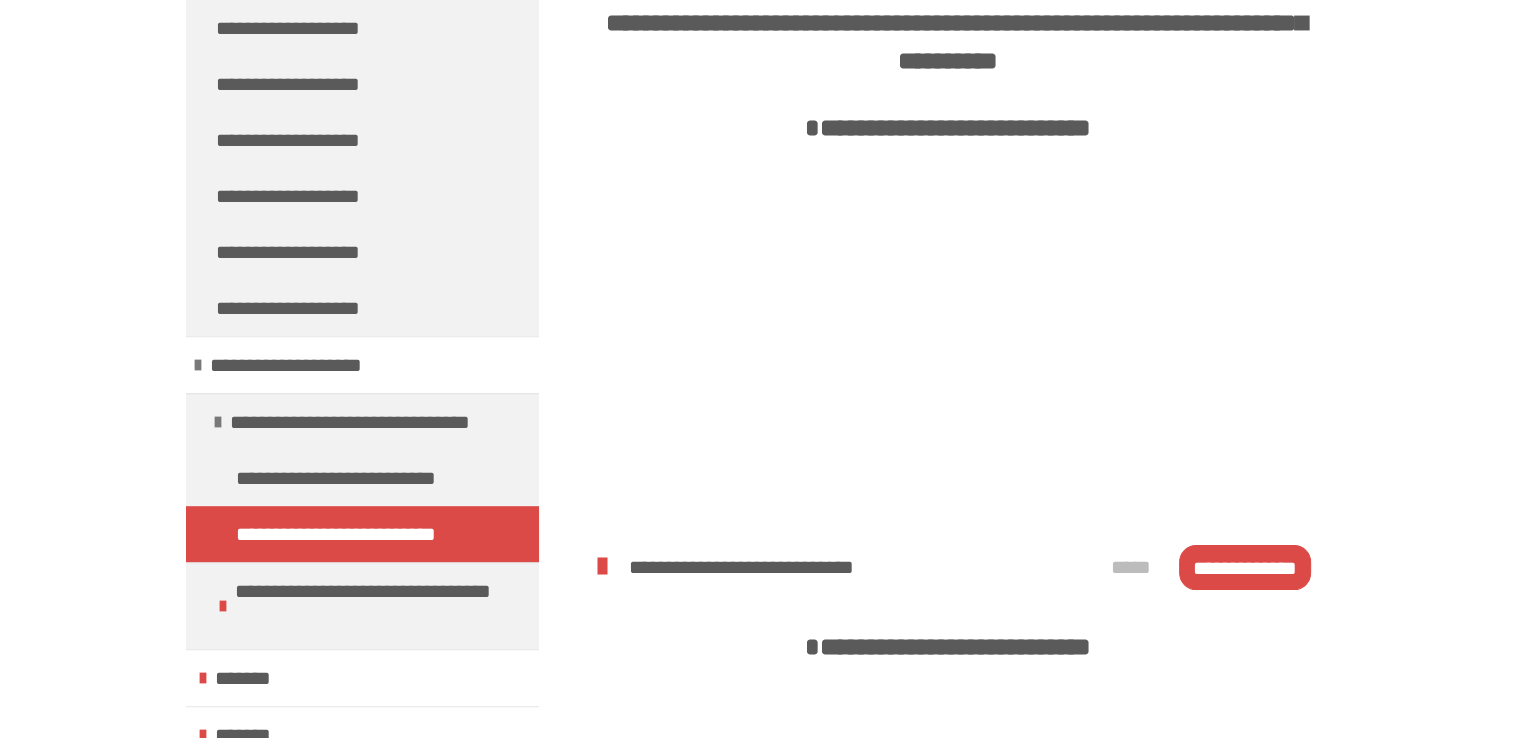 click on "**********" at bounding box center (349, 534) 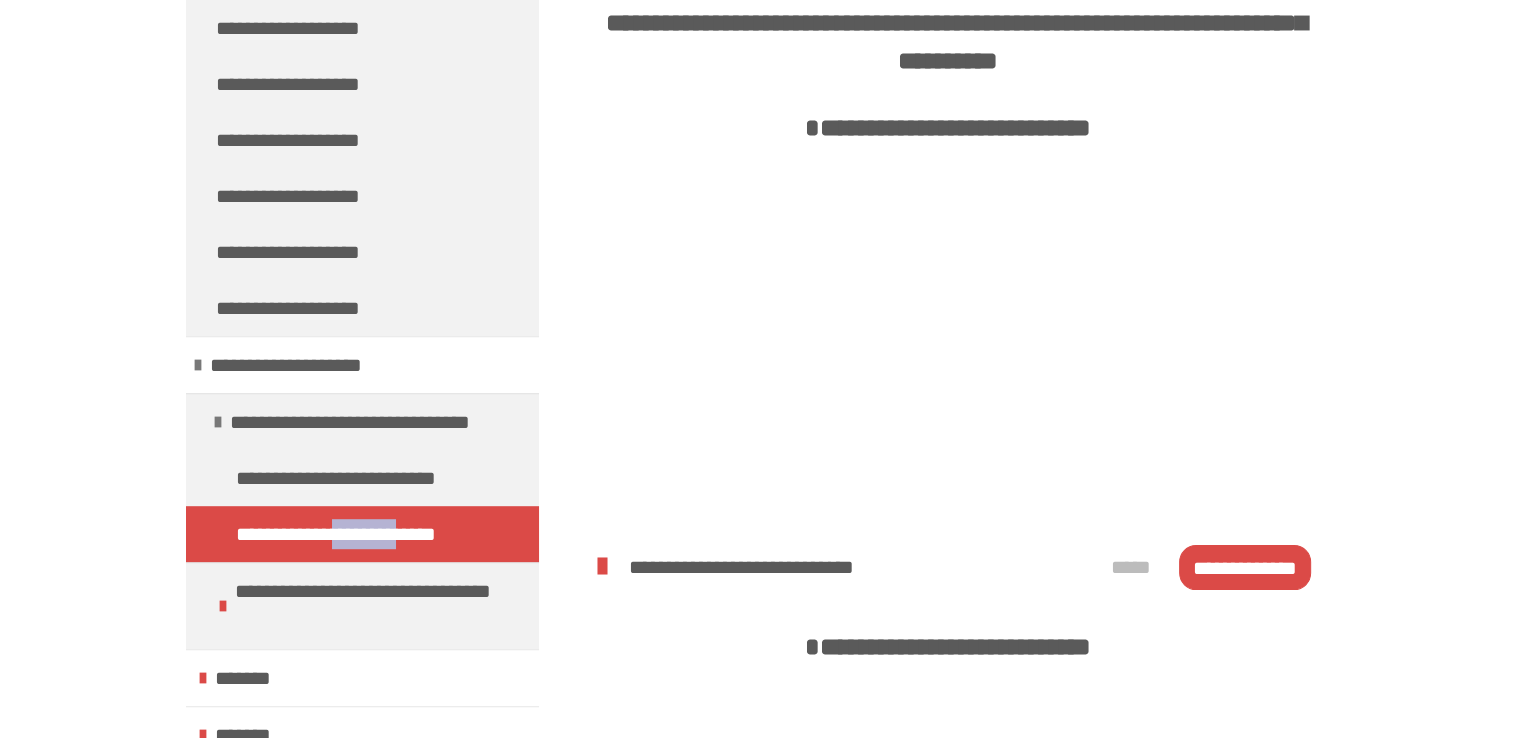 scroll, scrollTop: 270, scrollLeft: 0, axis: vertical 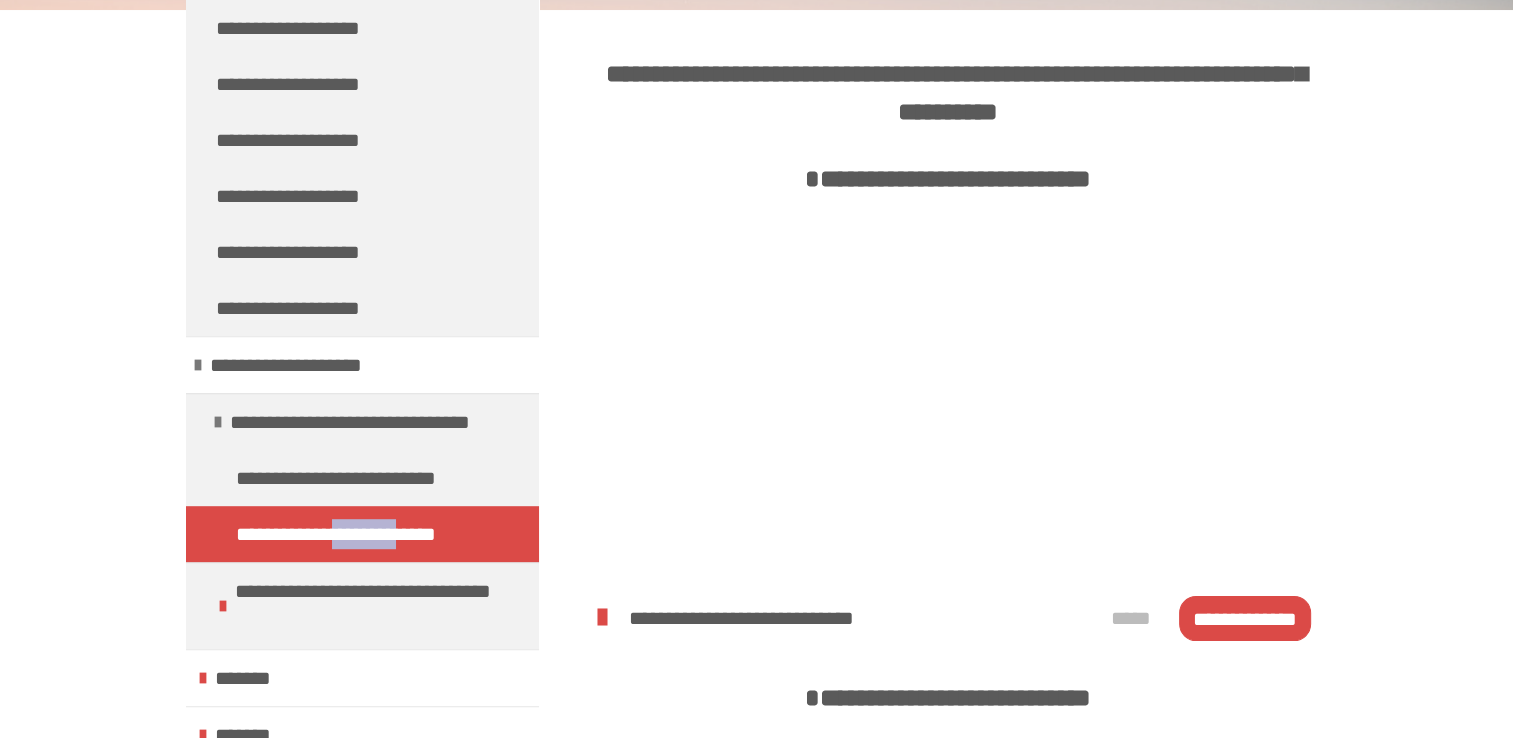click on "**********" at bounding box center [349, 534] 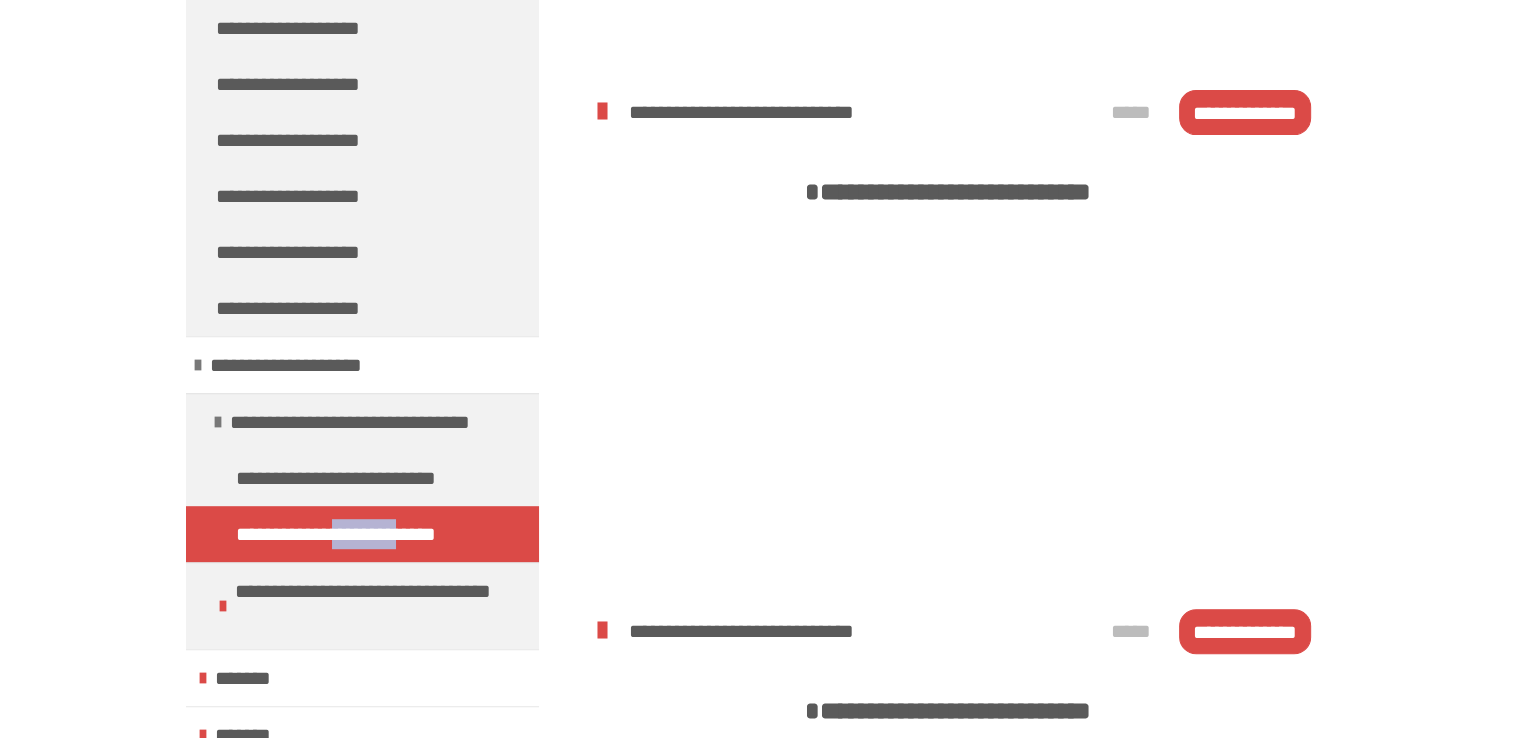 scroll, scrollTop: 830, scrollLeft: 0, axis: vertical 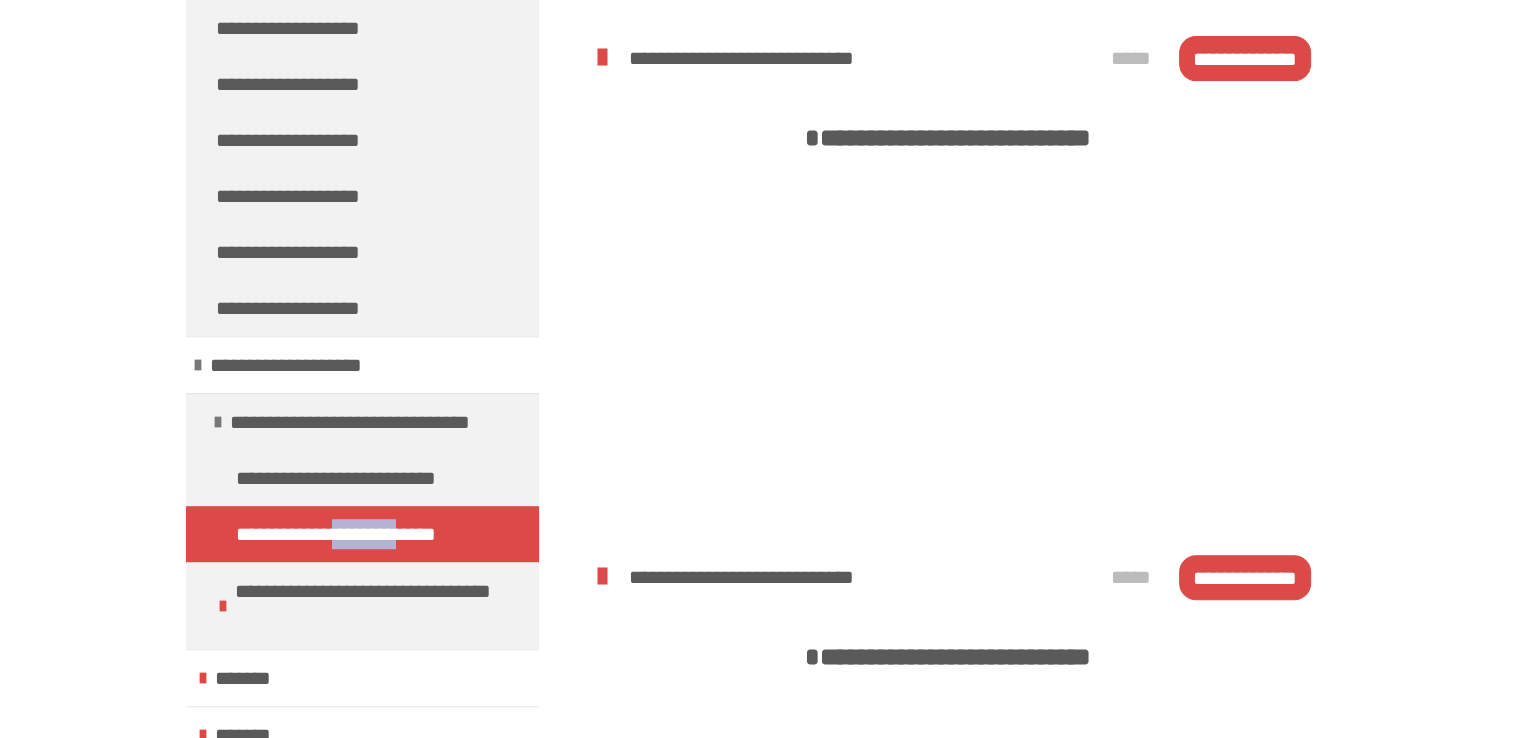 click on "**********" at bounding box center [1245, 59] 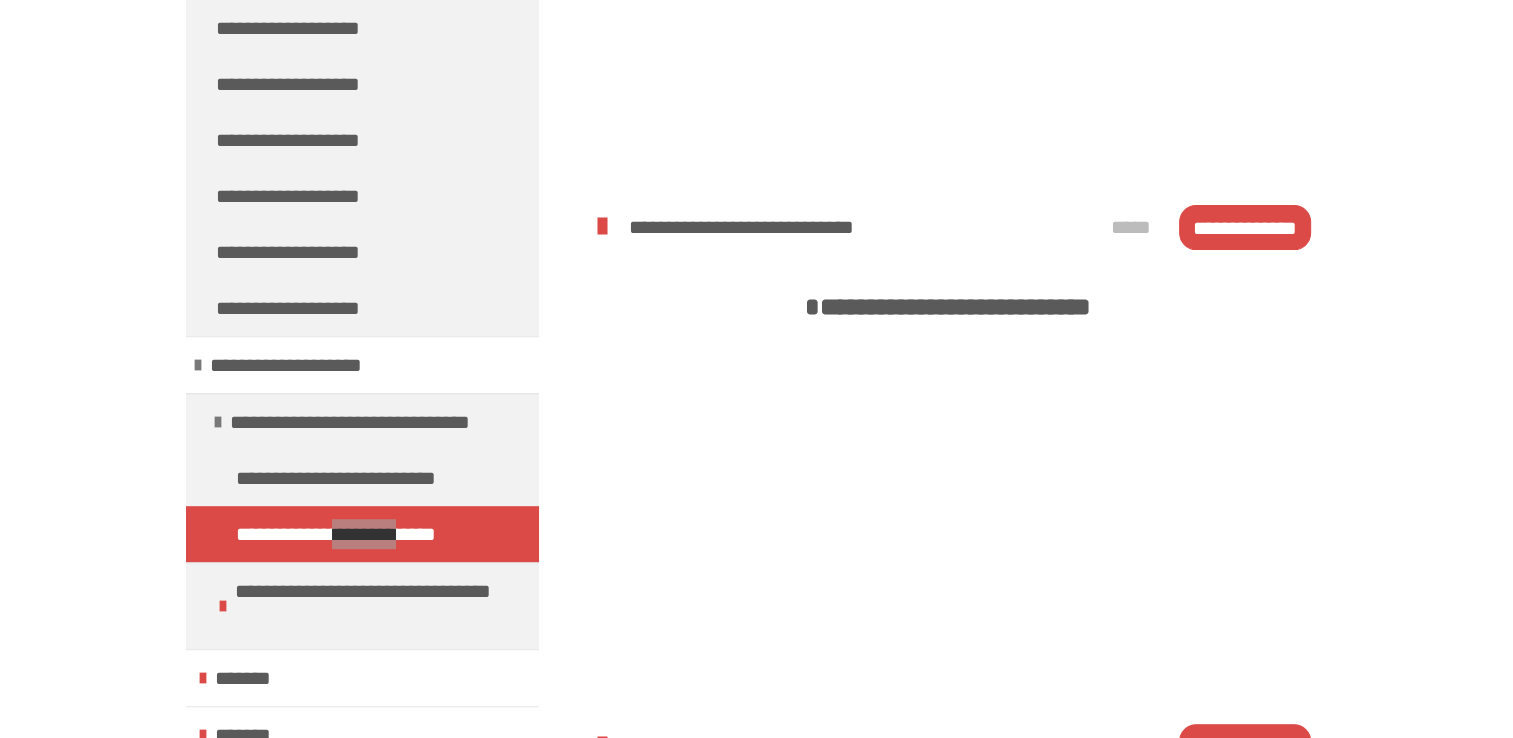 scroll, scrollTop: 142, scrollLeft: 0, axis: vertical 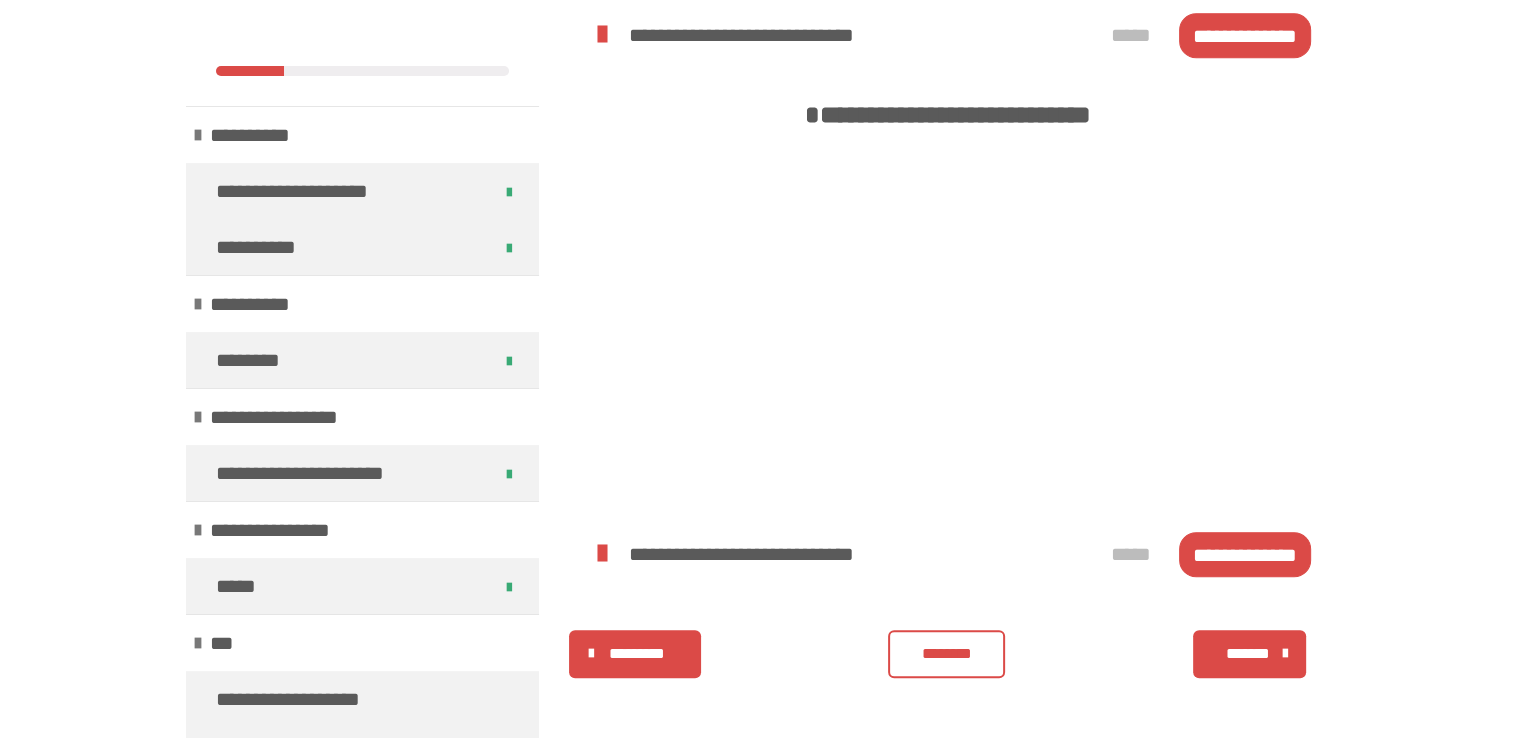 click on "**********" at bounding box center (1245, 555) 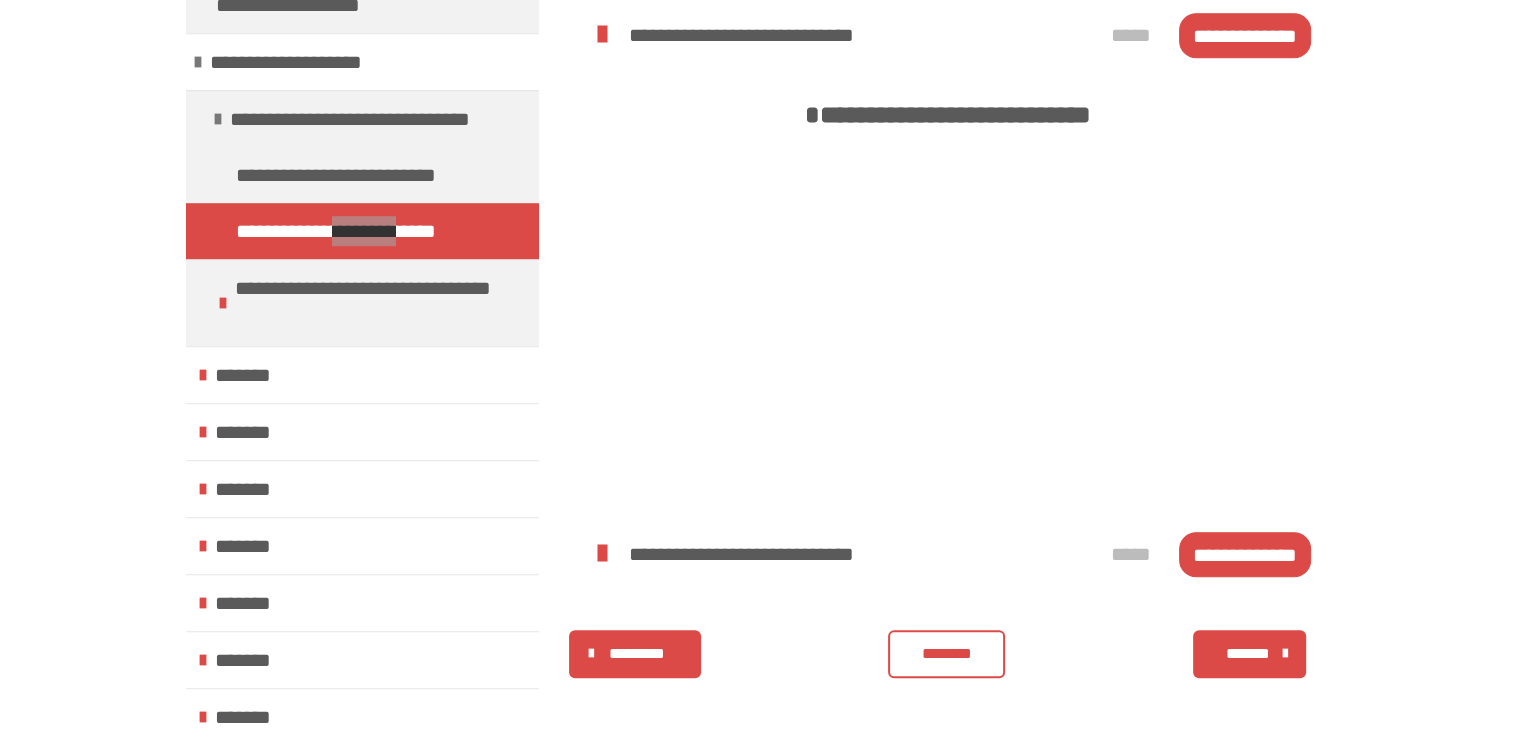 scroll, scrollTop: 1400, scrollLeft: 0, axis: vertical 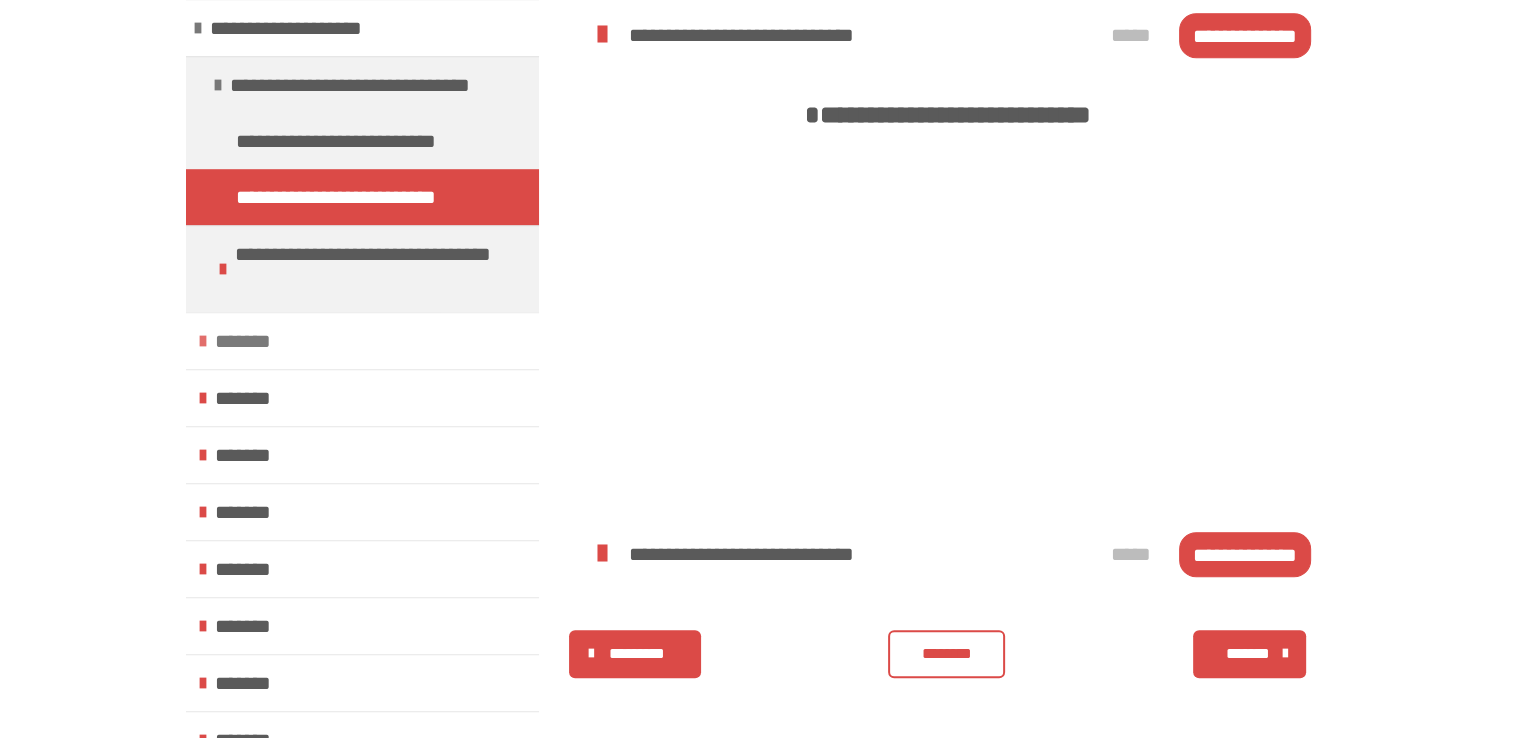 click at bounding box center (203, 341) 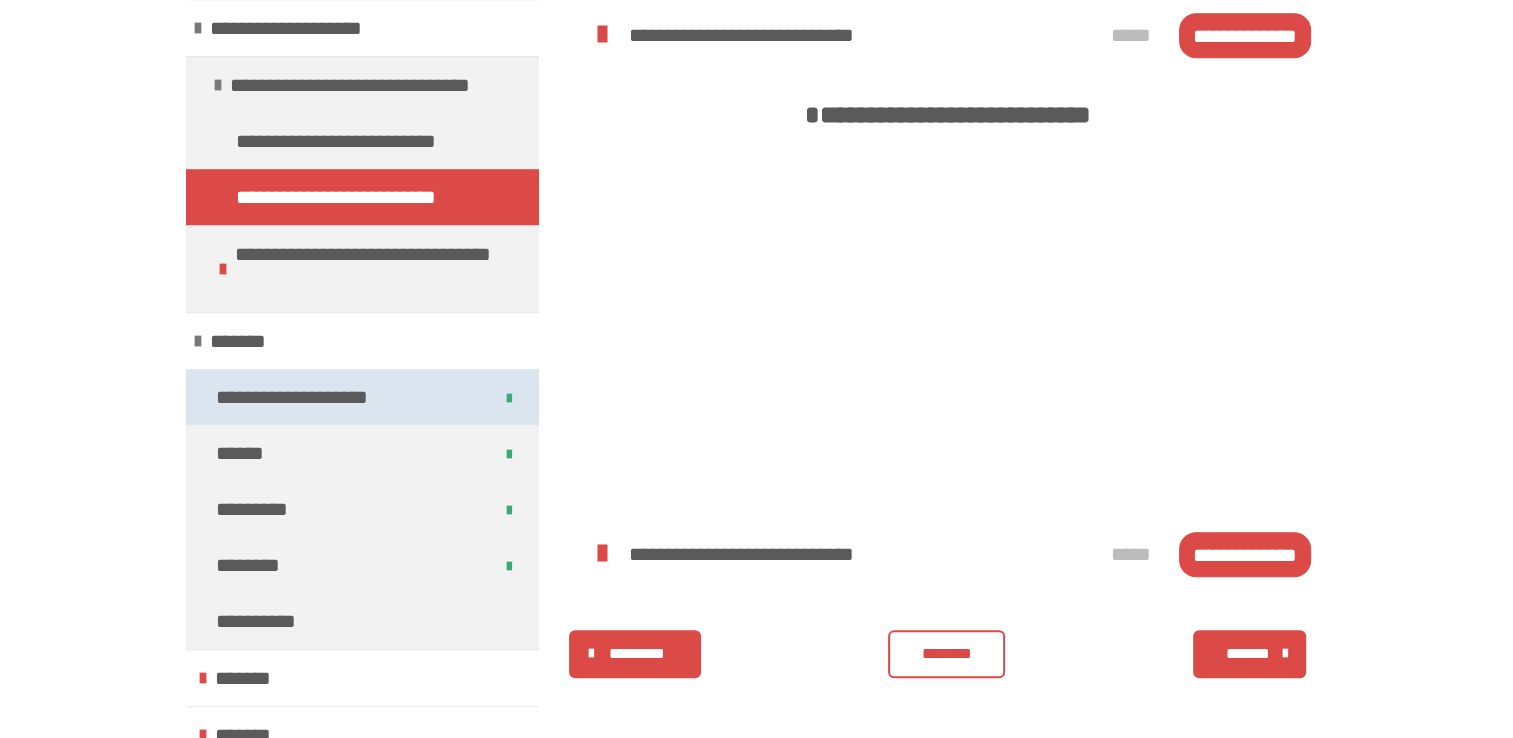 click on "**********" at bounding box center [362, 397] 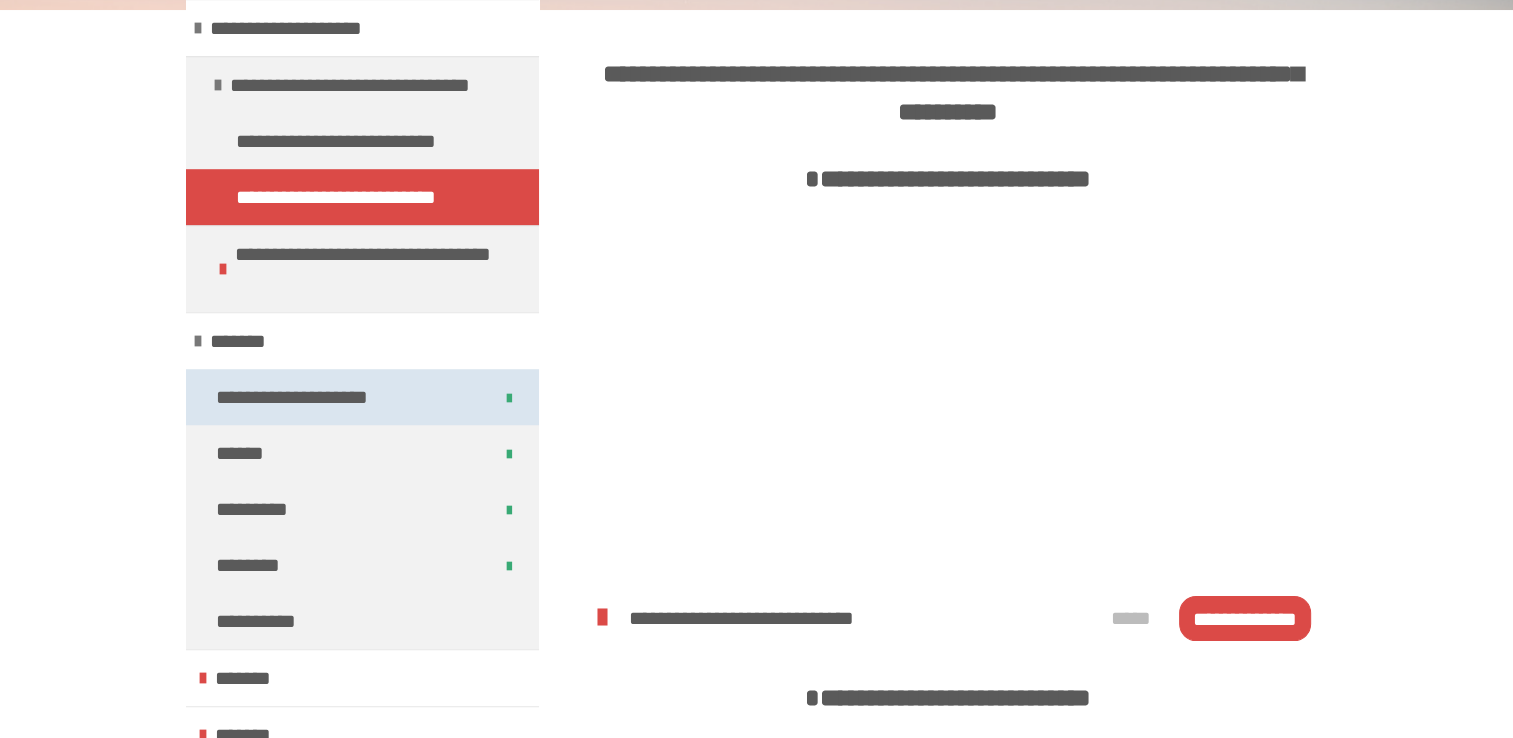 click on "**********" at bounding box center (362, 397) 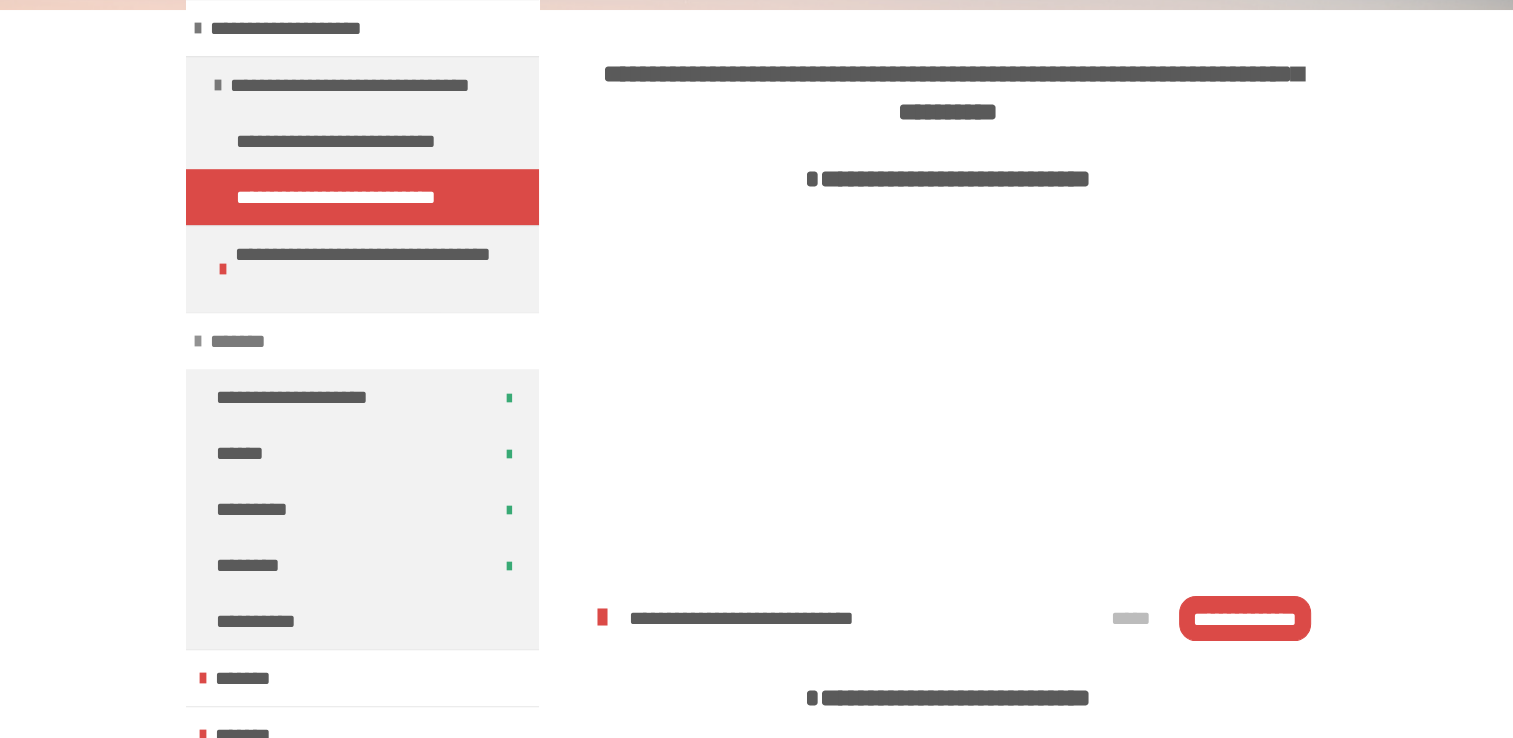 click on "*******" at bounding box center [242, 341] 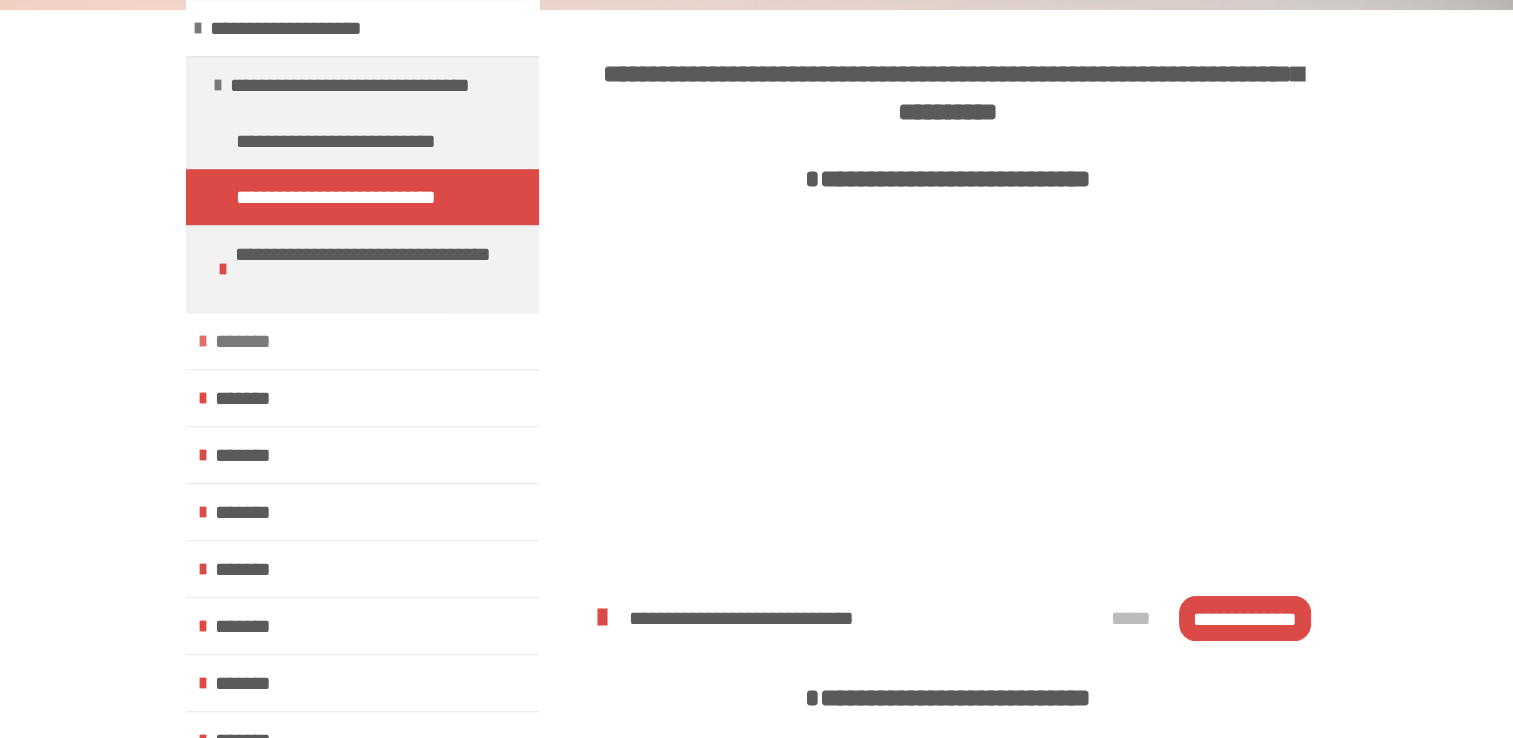 click at bounding box center [203, 341] 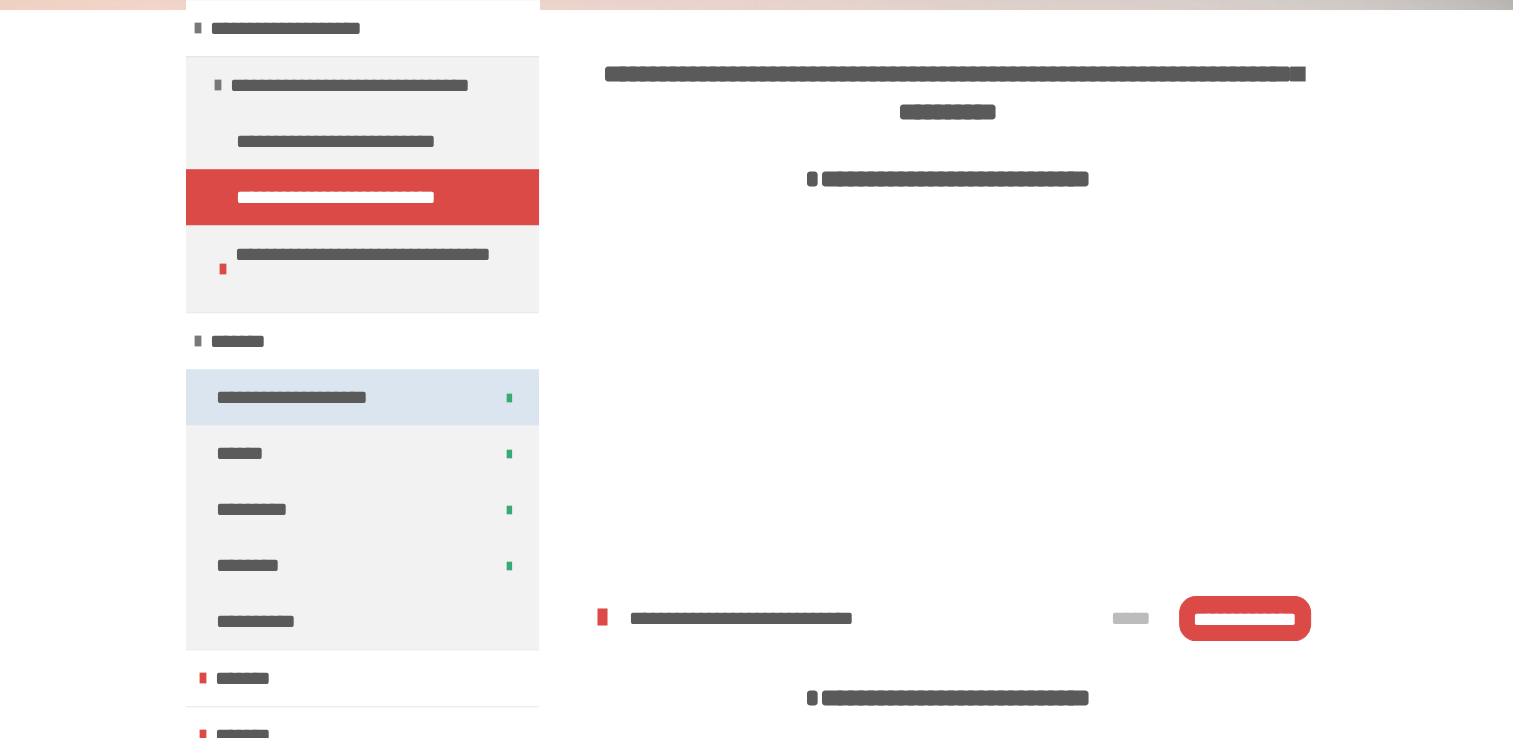 click on "**********" at bounding box center [306, 397] 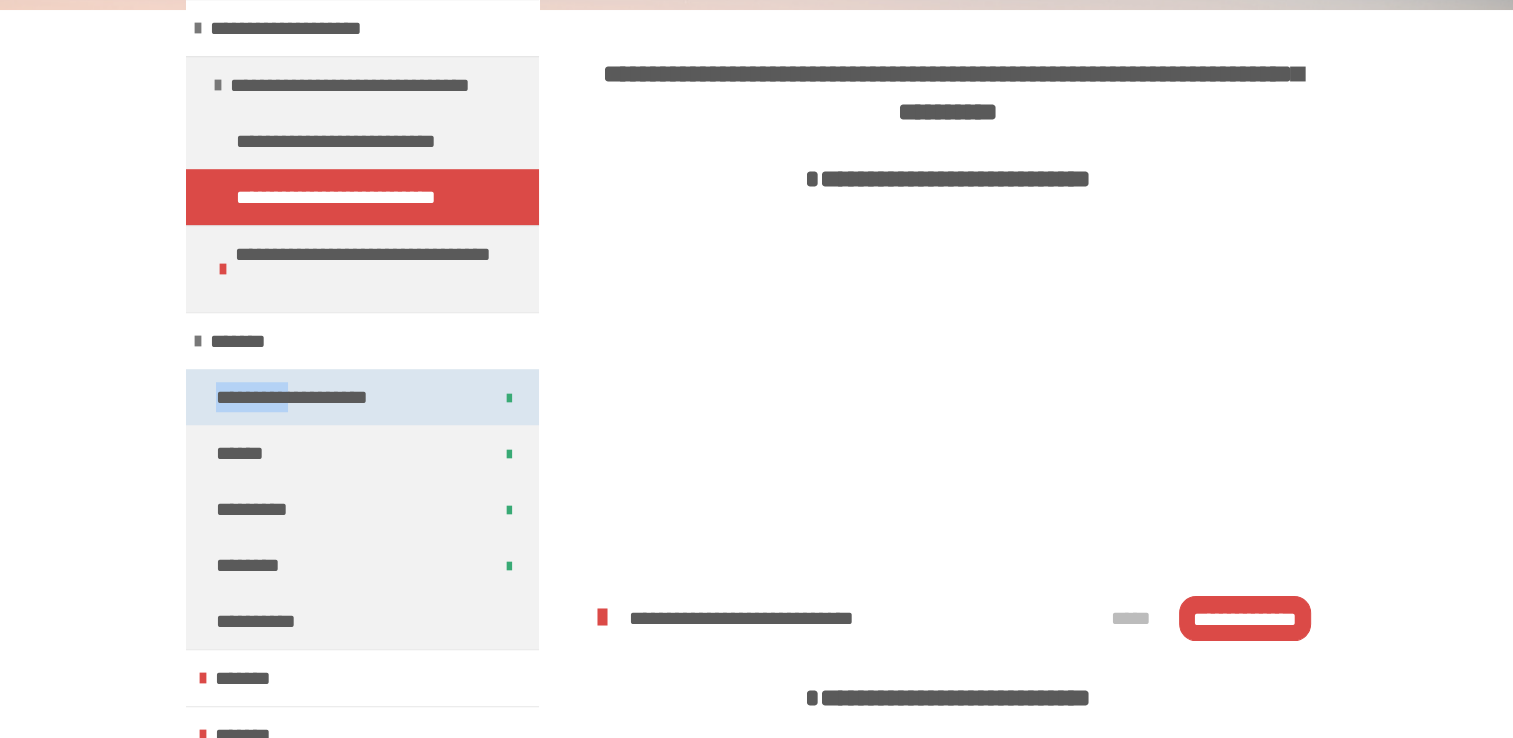 click on "**********" at bounding box center (306, 397) 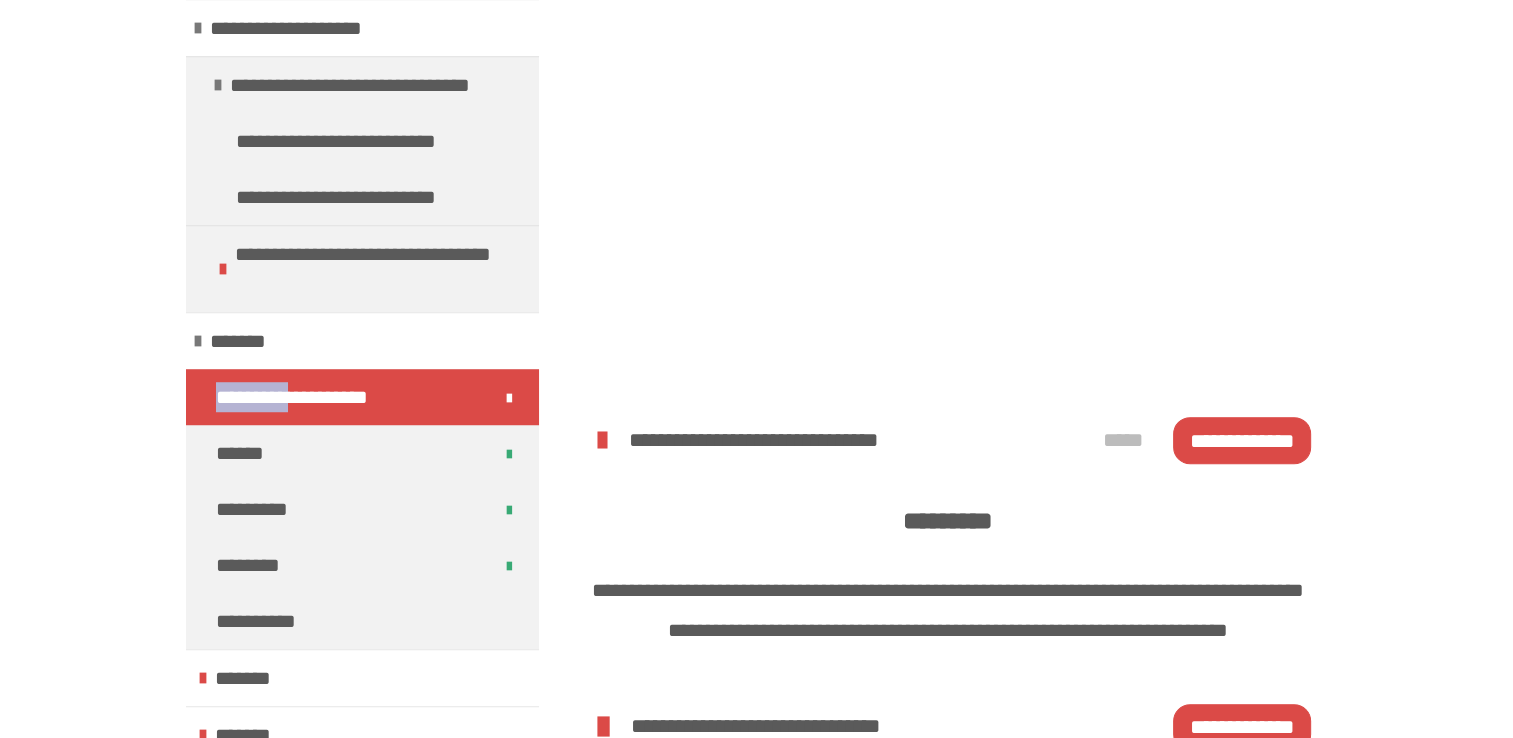 scroll, scrollTop: 670, scrollLeft: 0, axis: vertical 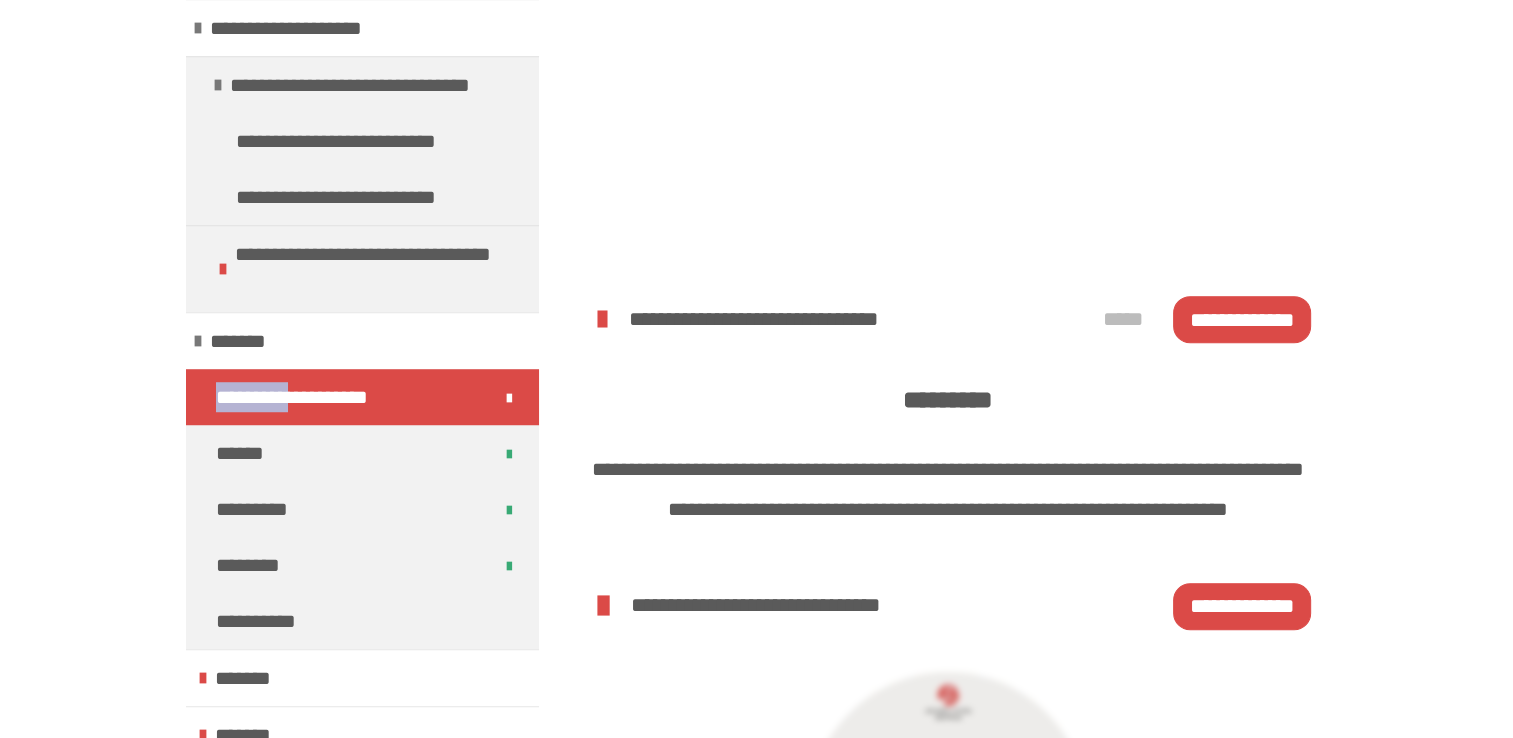 click on "**********" at bounding box center [1242, 319] 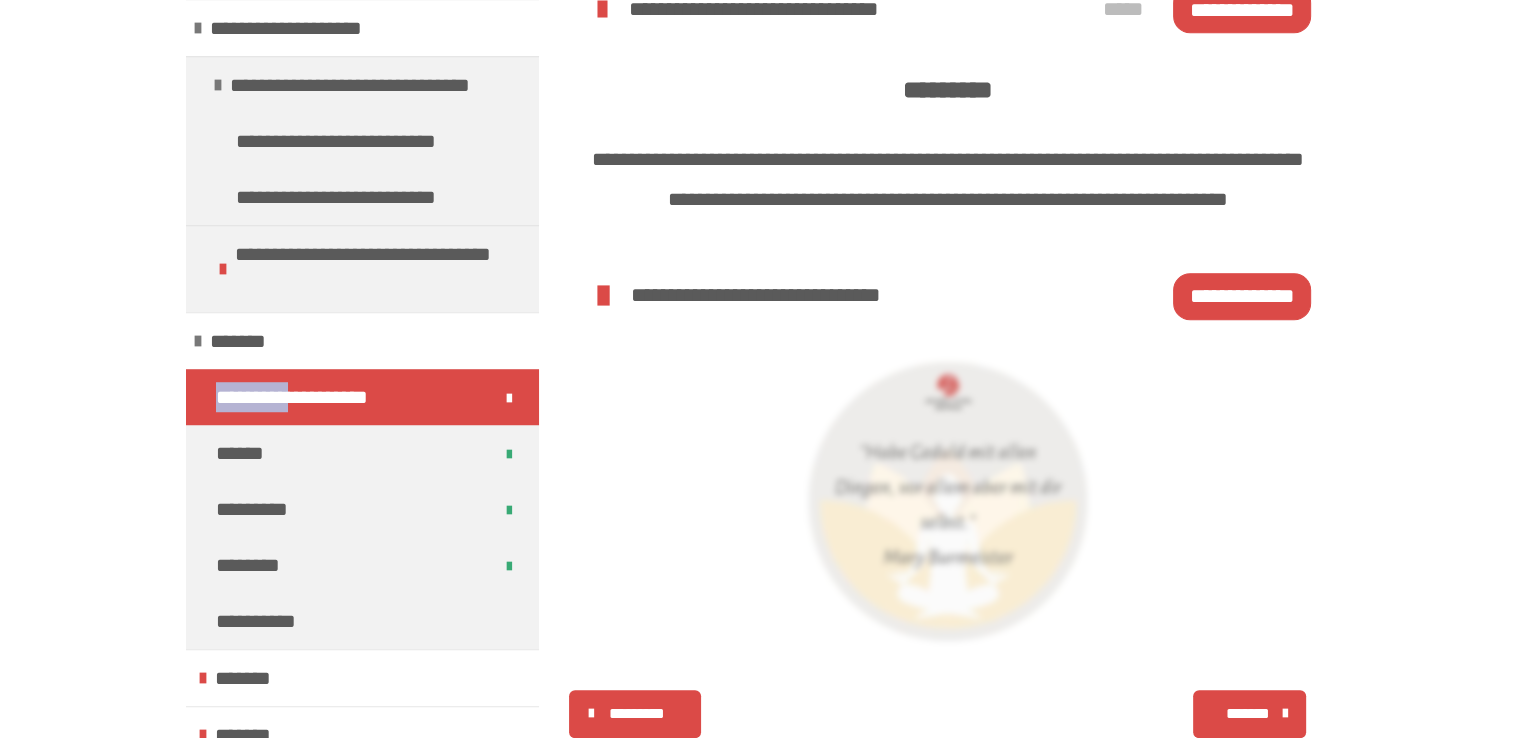 scroll, scrollTop: 1040, scrollLeft: 0, axis: vertical 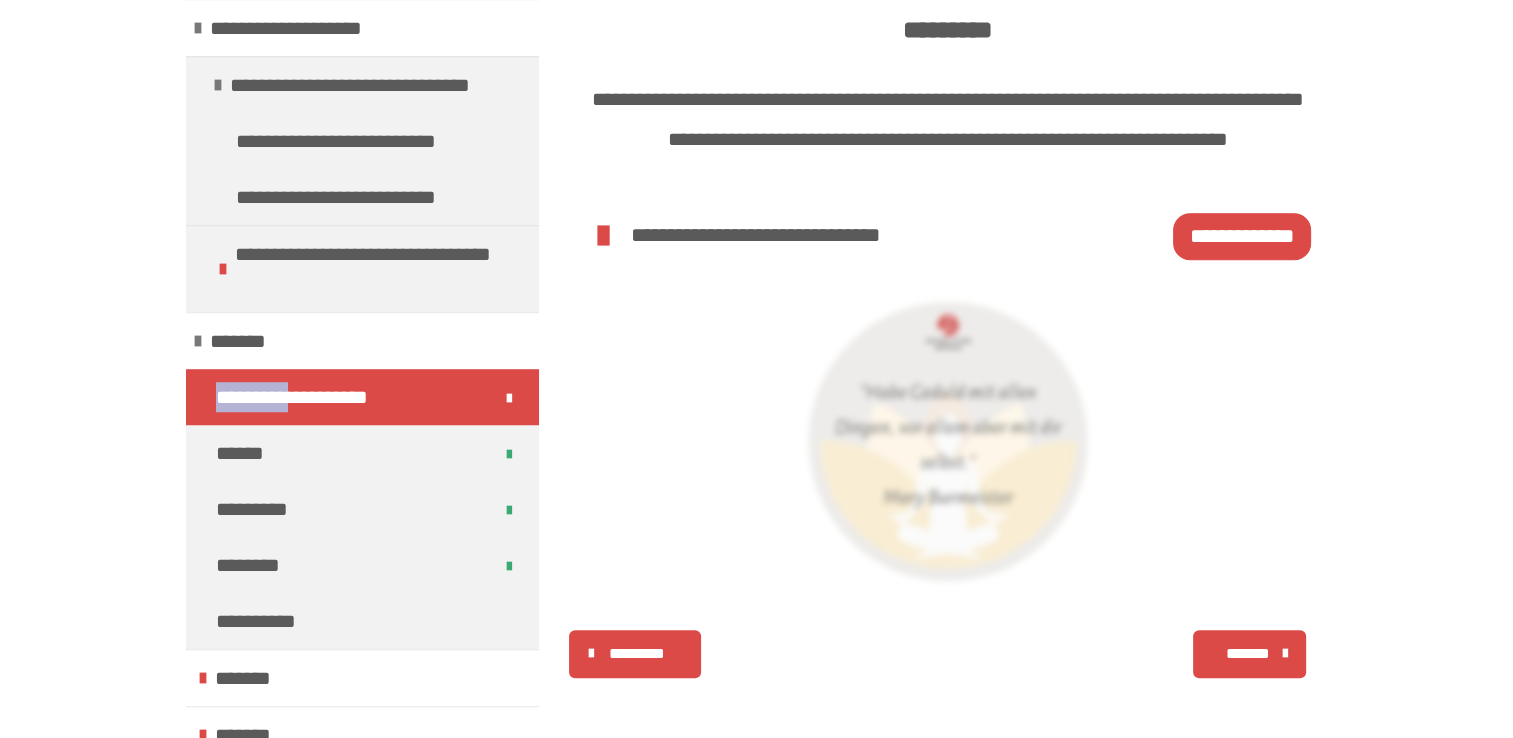 click on "*******" at bounding box center [1247, 654] 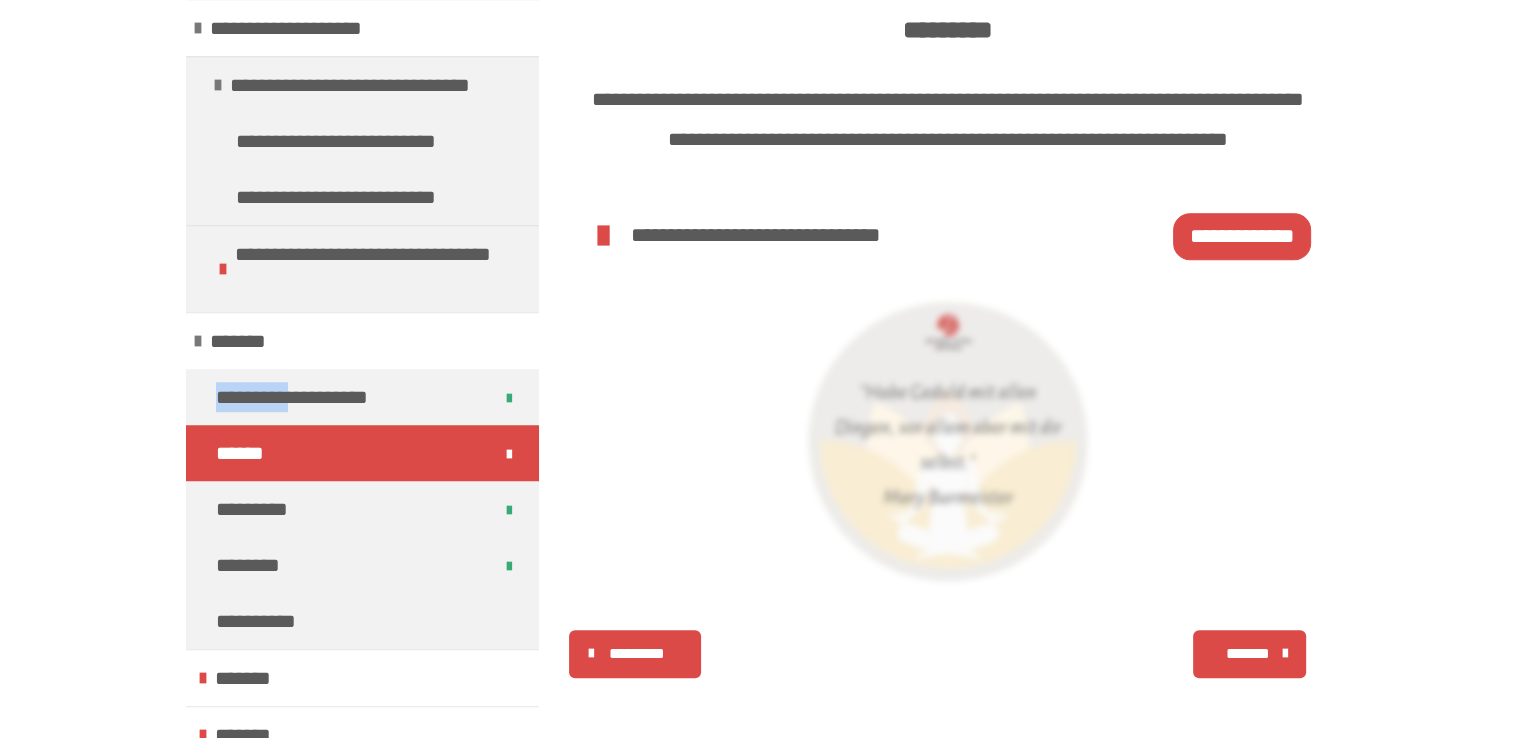 click on "*******" at bounding box center (1247, 654) 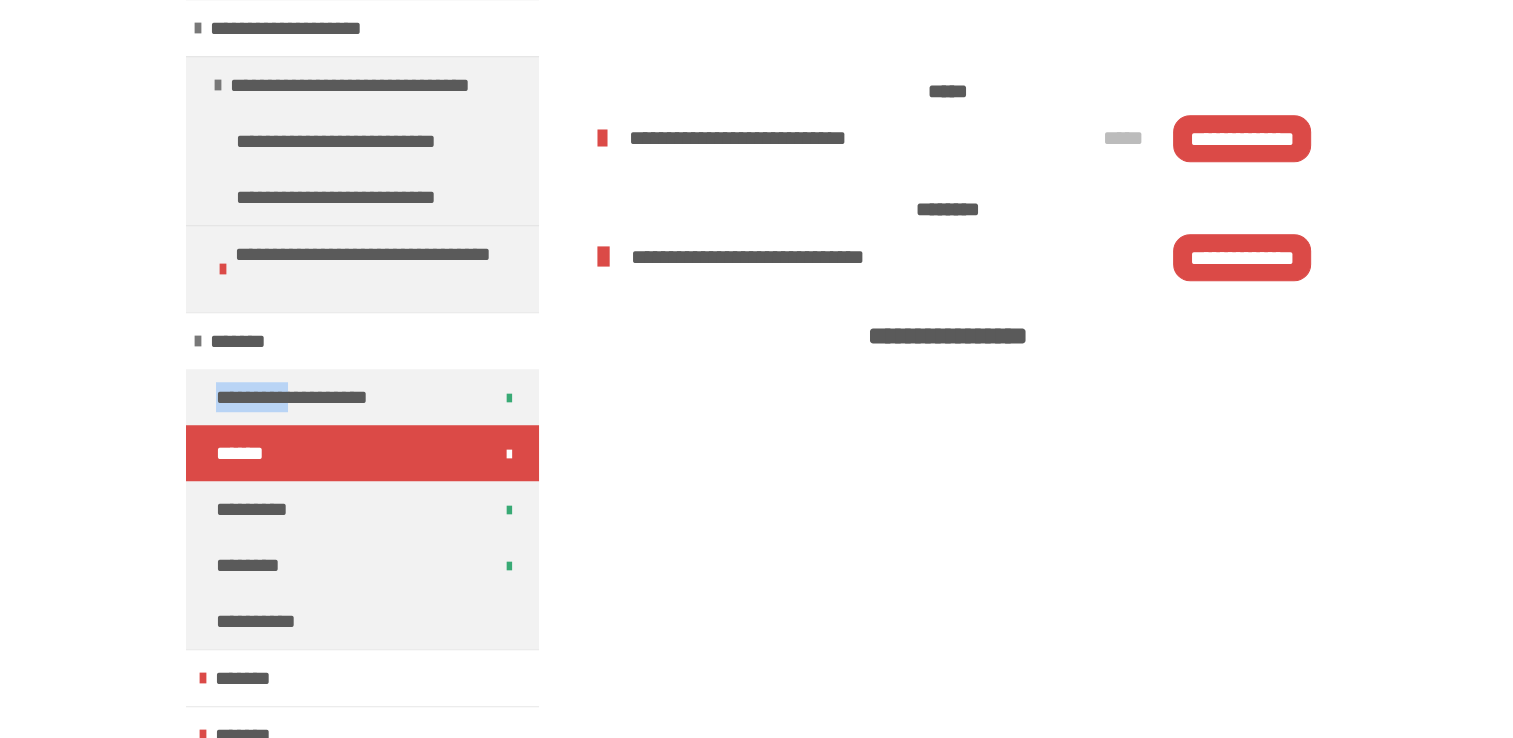 click on "**********" at bounding box center (1242, 138) 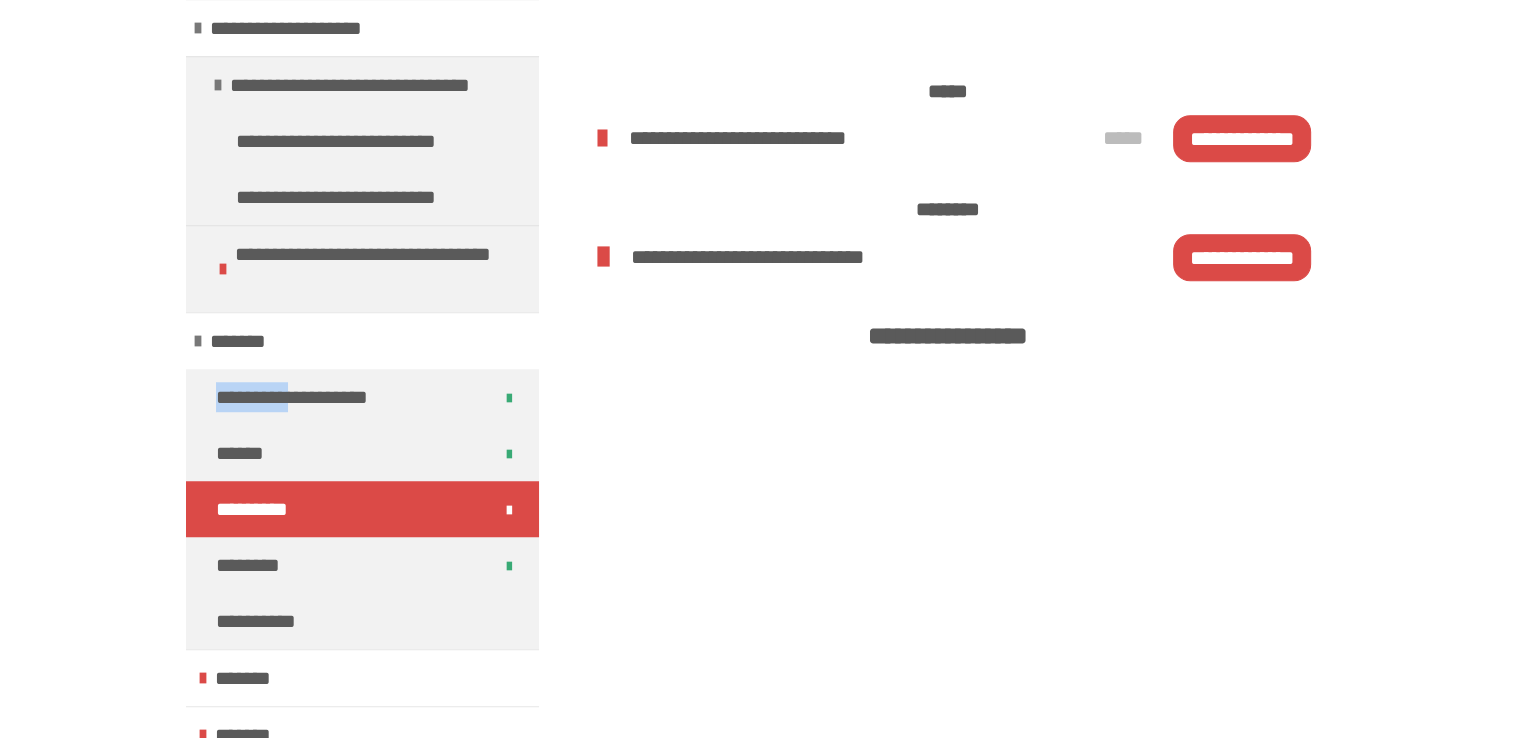 click on "**********" at bounding box center [1242, 257] 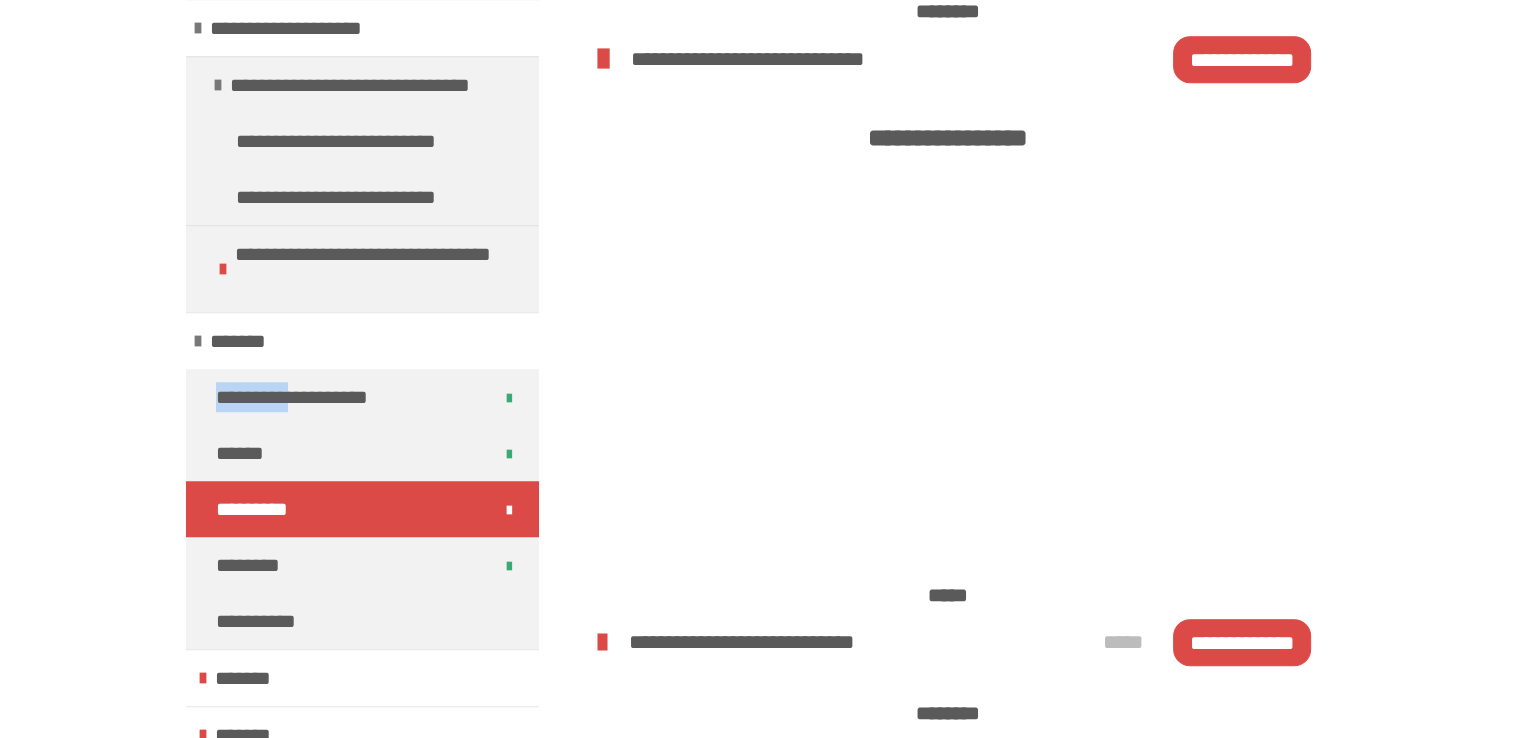 scroll, scrollTop: 1440, scrollLeft: 0, axis: vertical 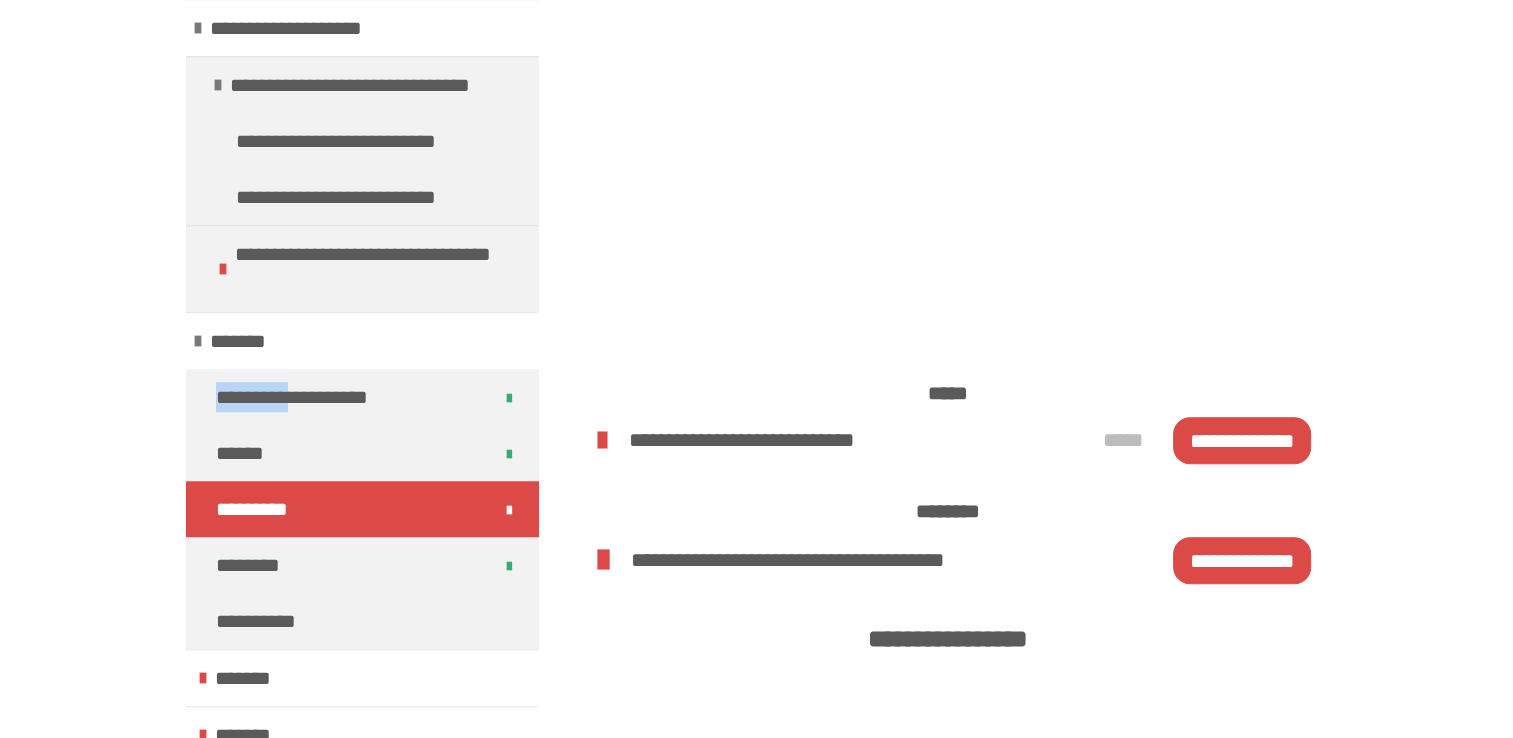 click on "**********" at bounding box center (1242, 440) 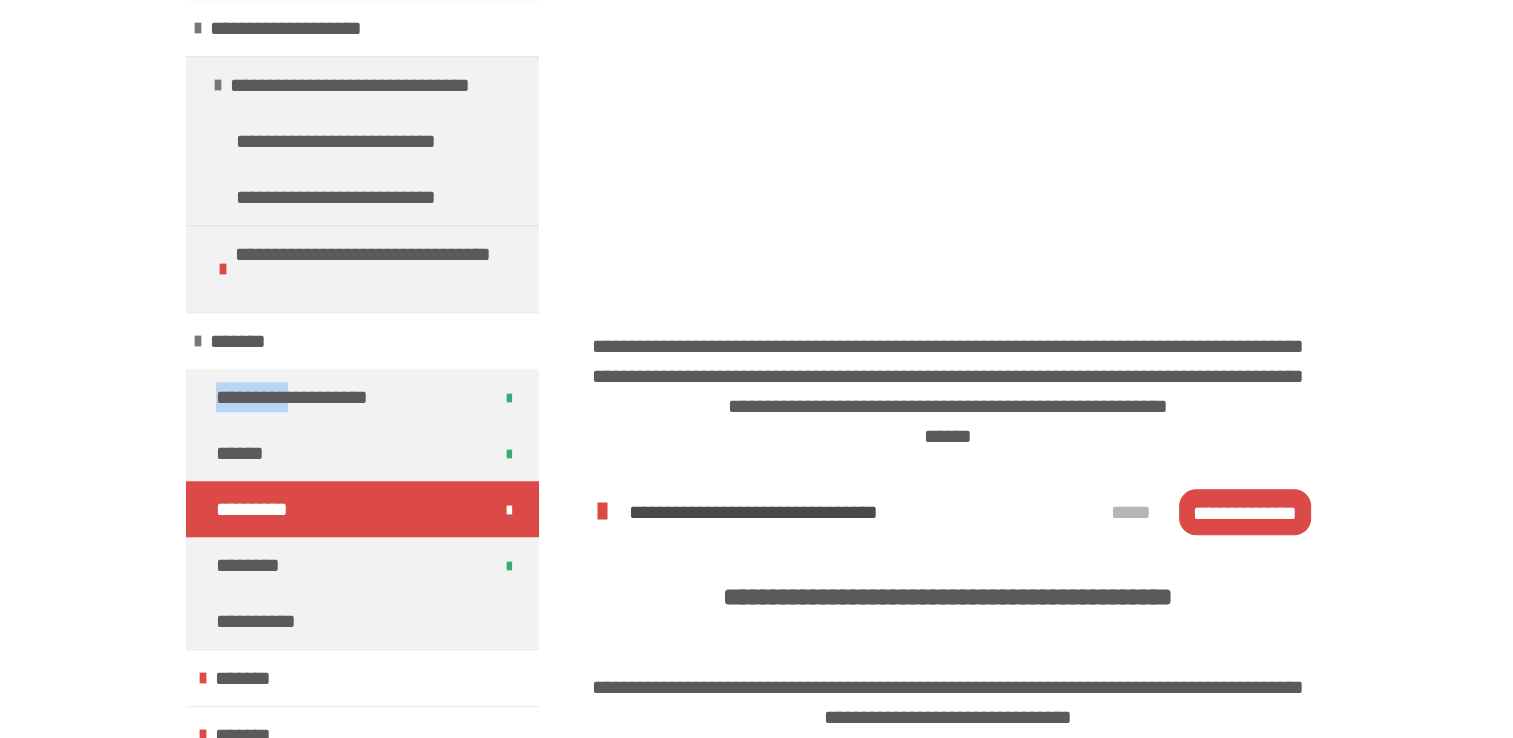 scroll, scrollTop: 675, scrollLeft: 0, axis: vertical 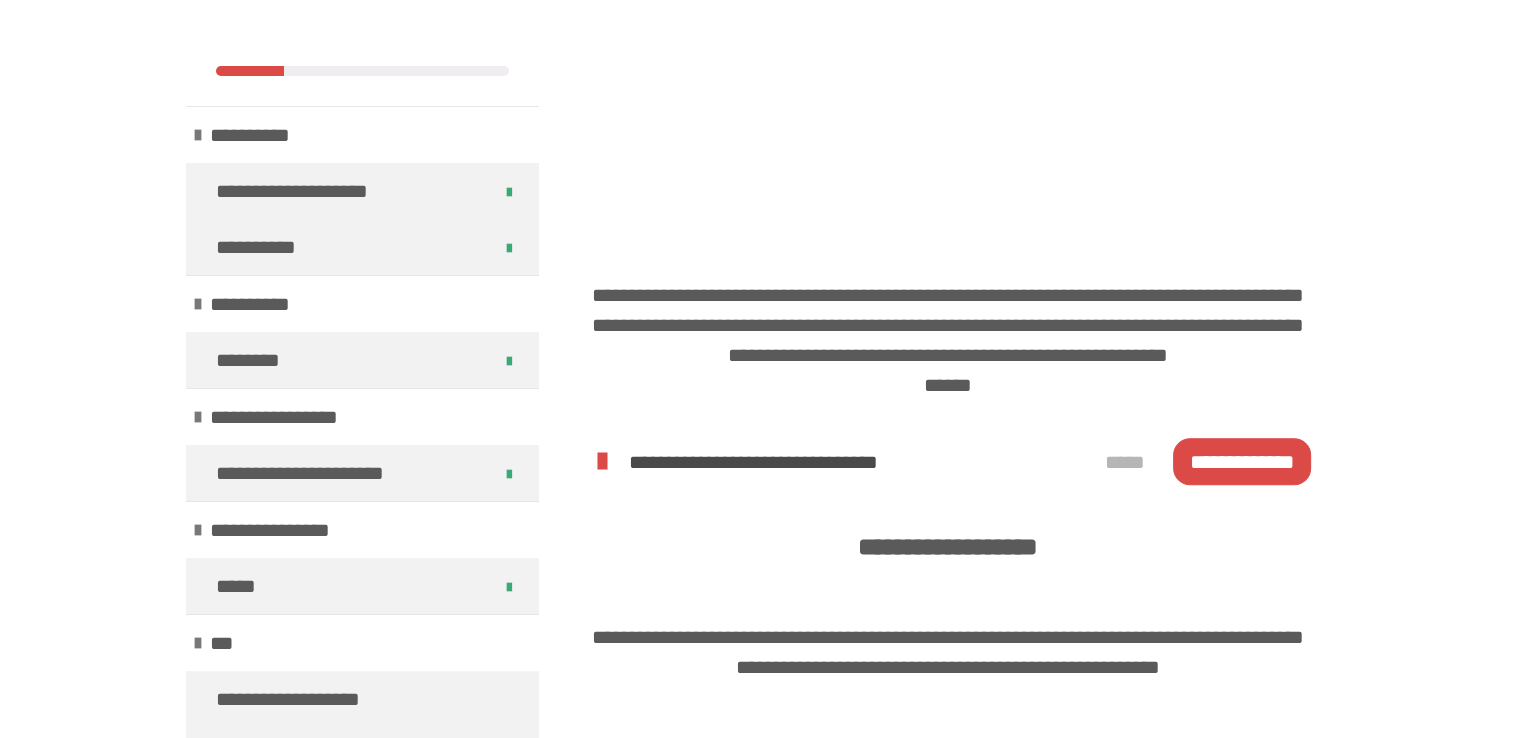 click on "**********" at bounding box center [1242, 461] 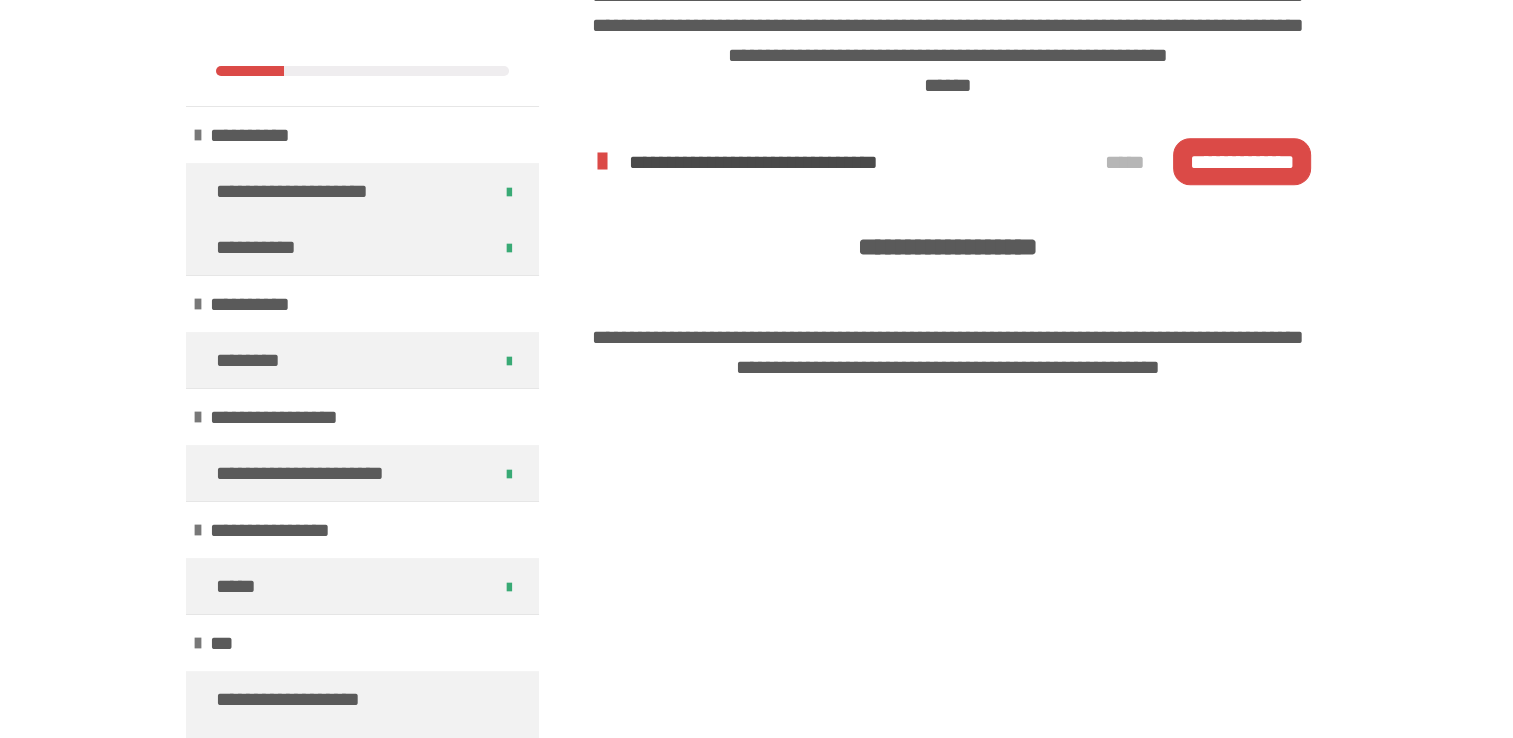 scroll, scrollTop: 1675, scrollLeft: 0, axis: vertical 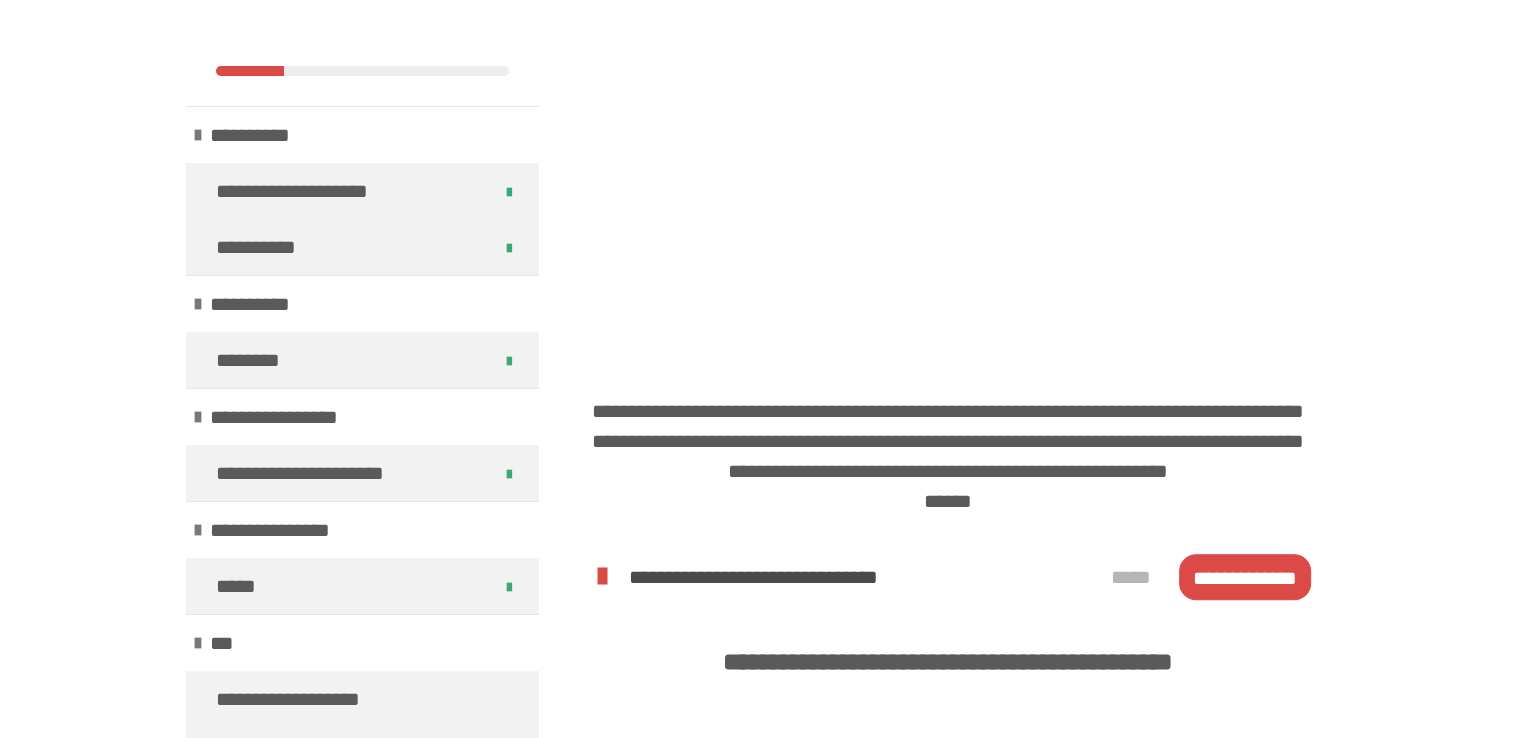 click on "**********" at bounding box center [1245, 577] 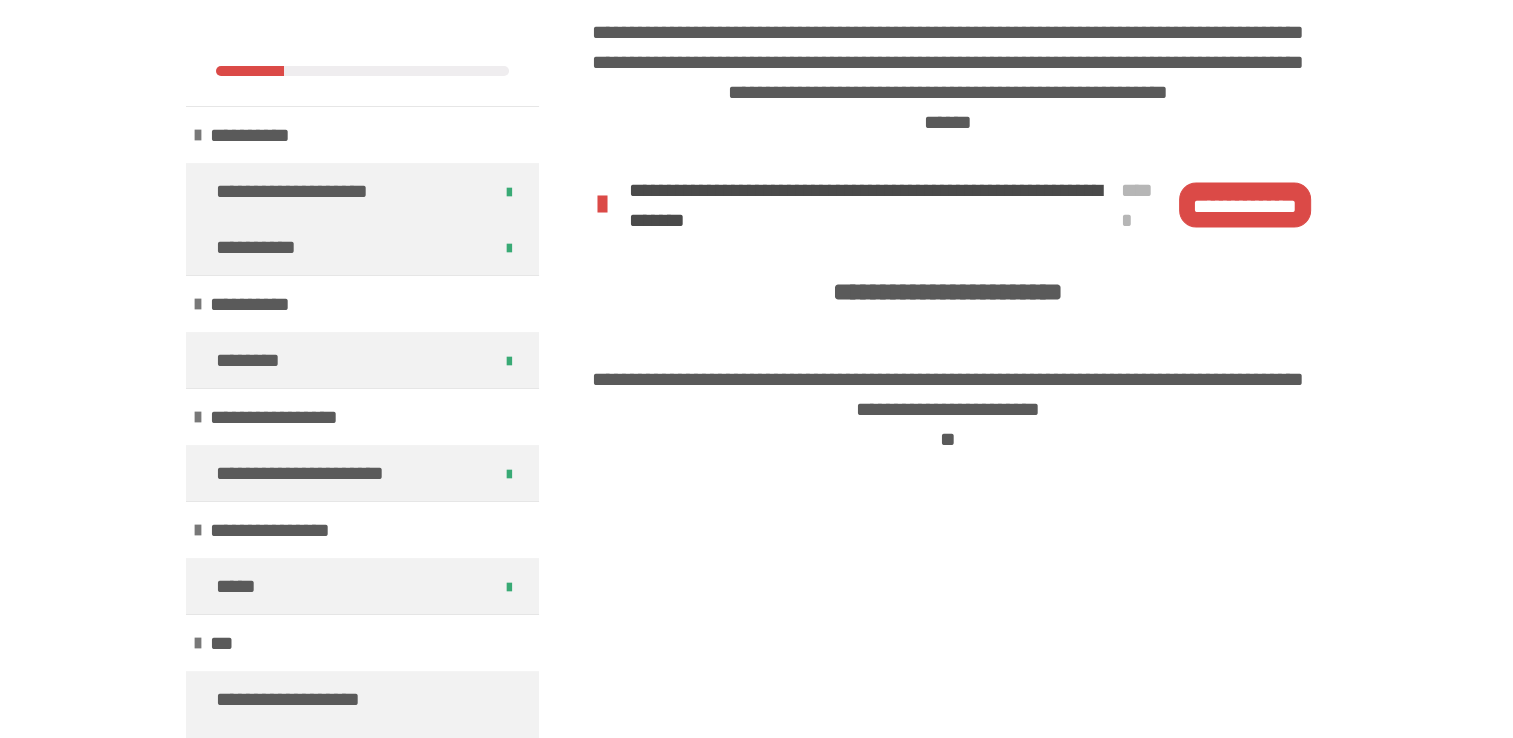 scroll, scrollTop: 2977, scrollLeft: 0, axis: vertical 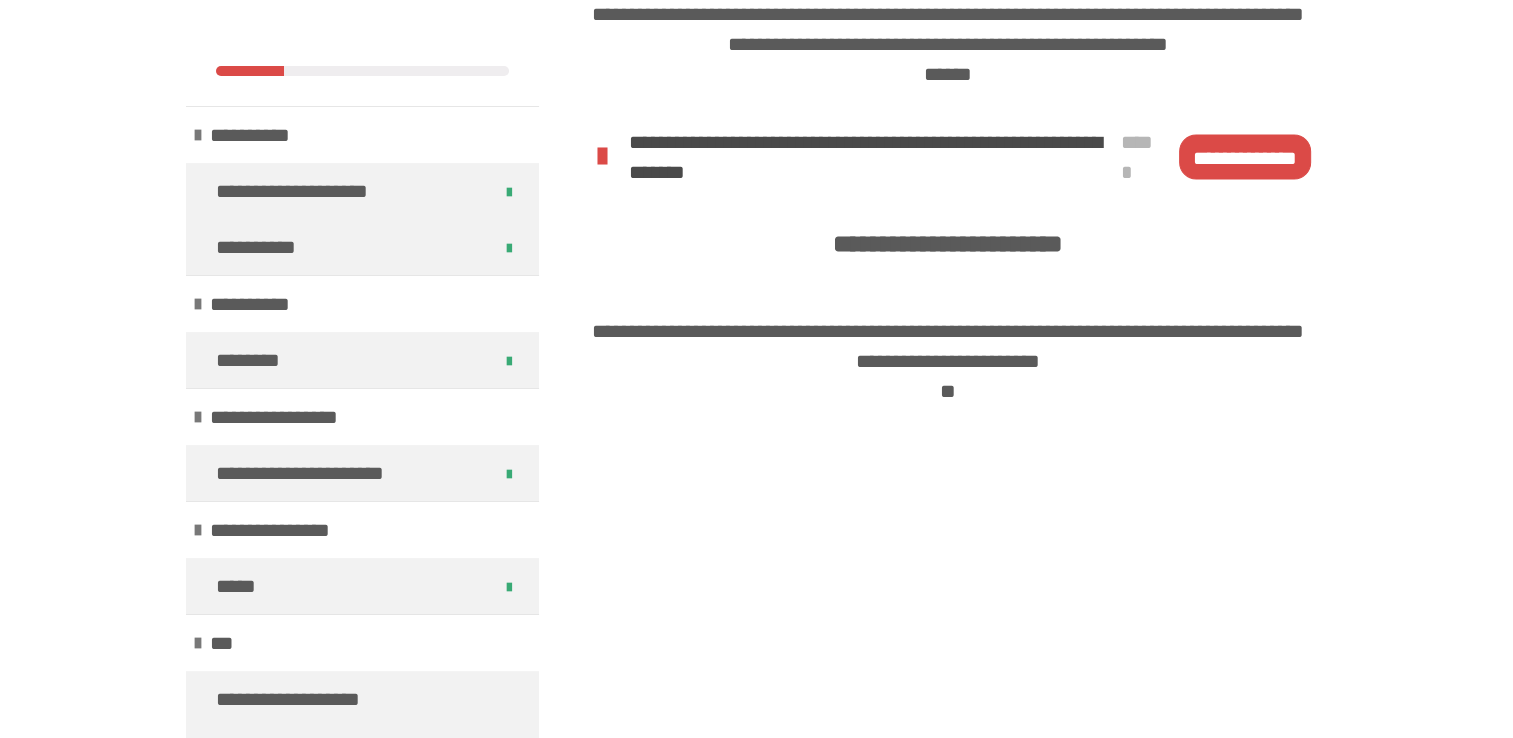 click on "**********" at bounding box center [1245, 157] 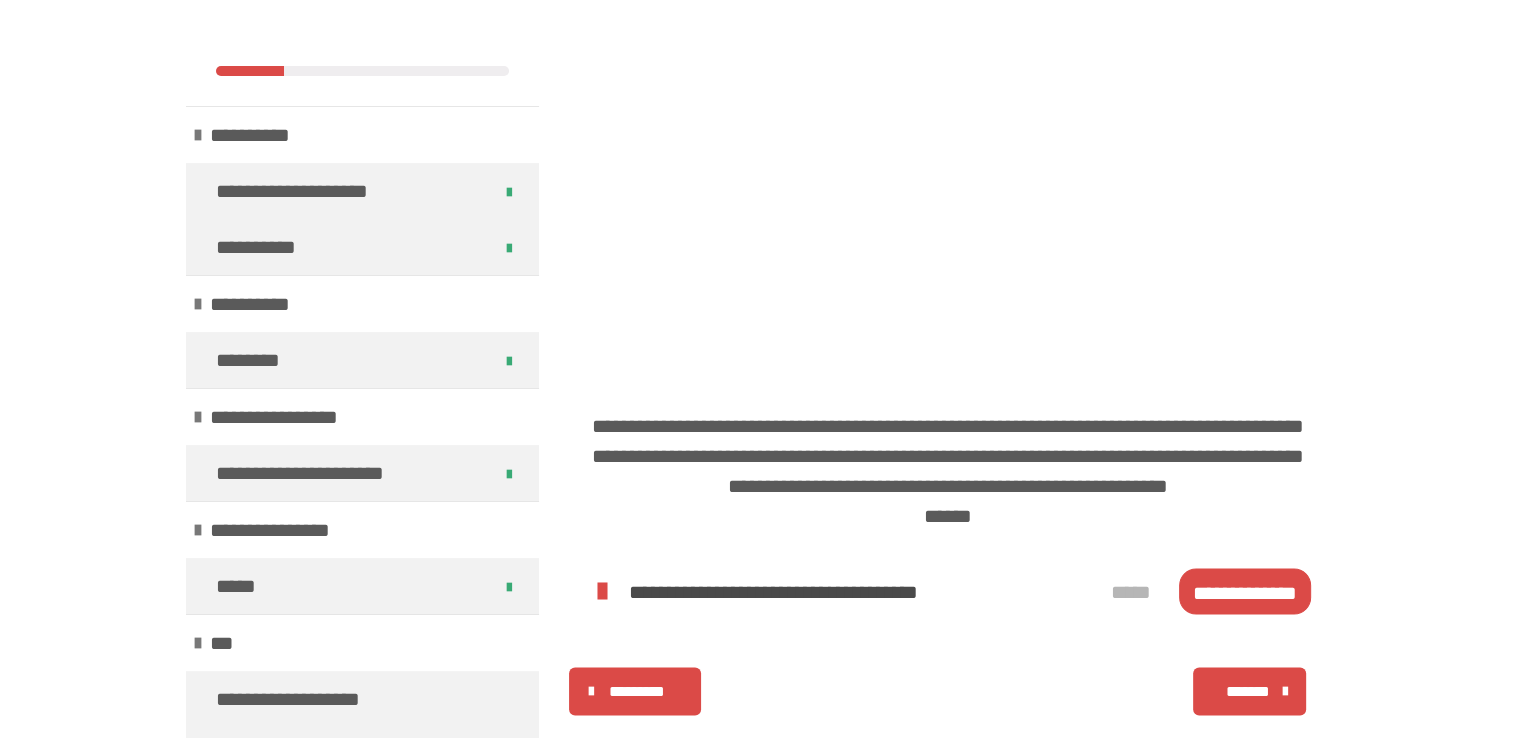 scroll, scrollTop: 3480, scrollLeft: 0, axis: vertical 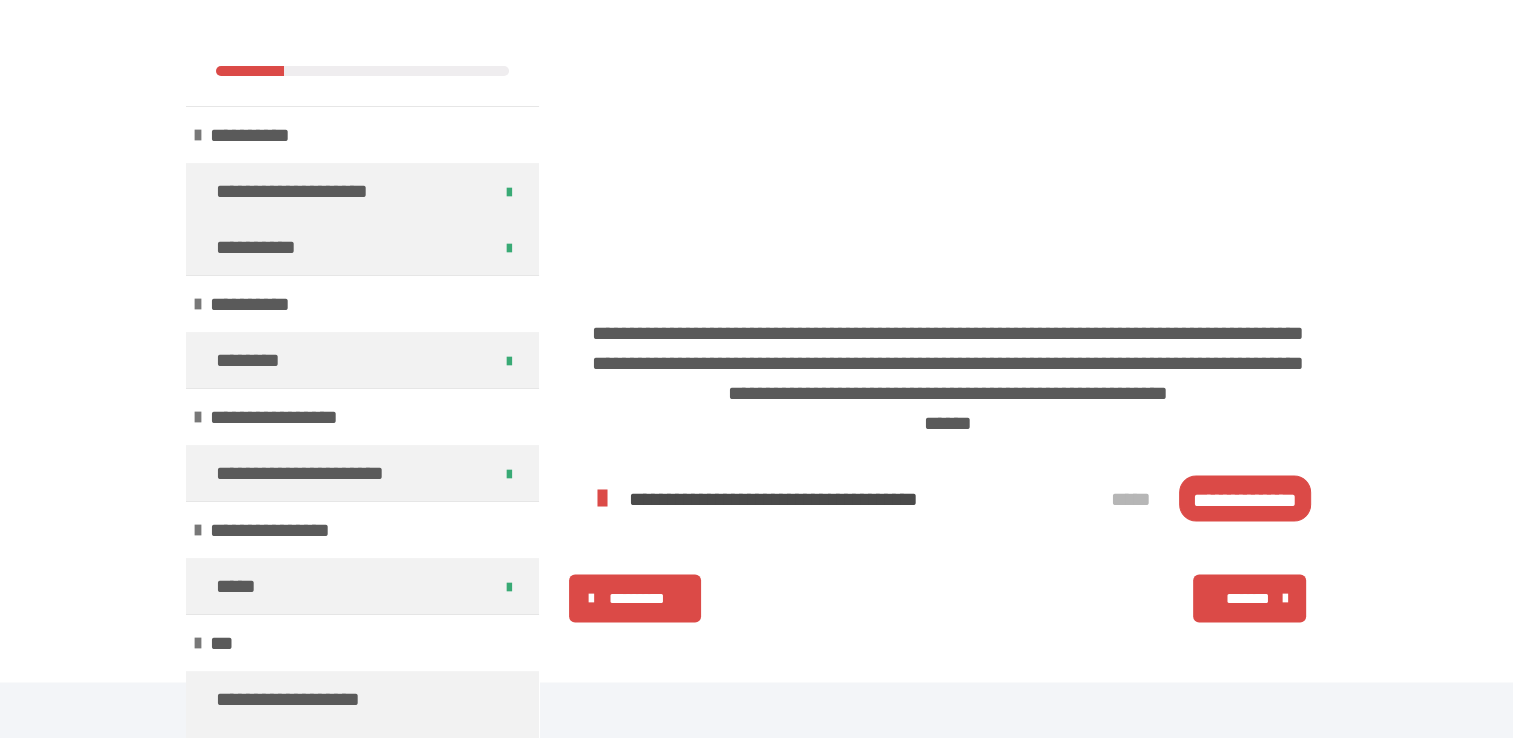 click on "**********" at bounding box center [1245, 498] 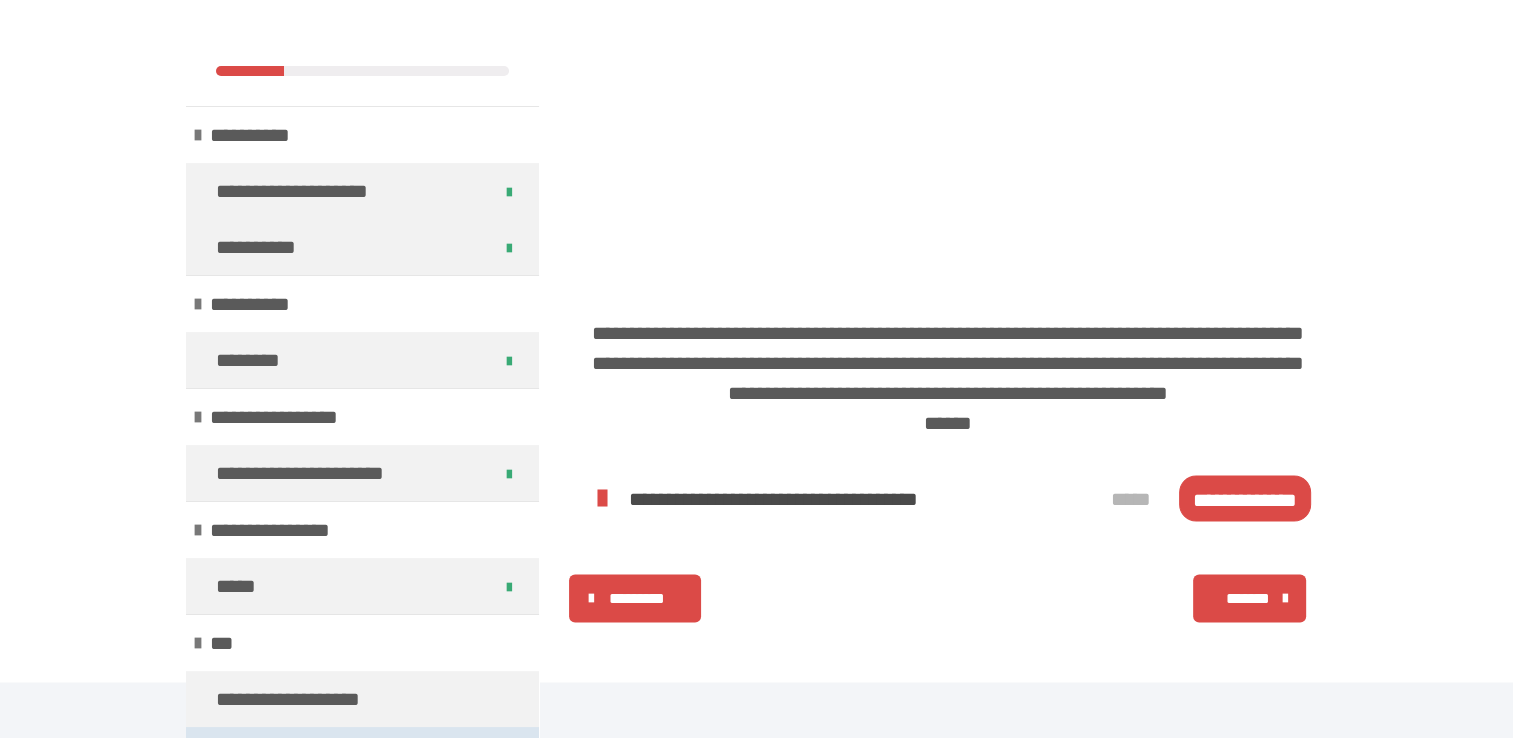 scroll, scrollTop: 1398, scrollLeft: 0, axis: vertical 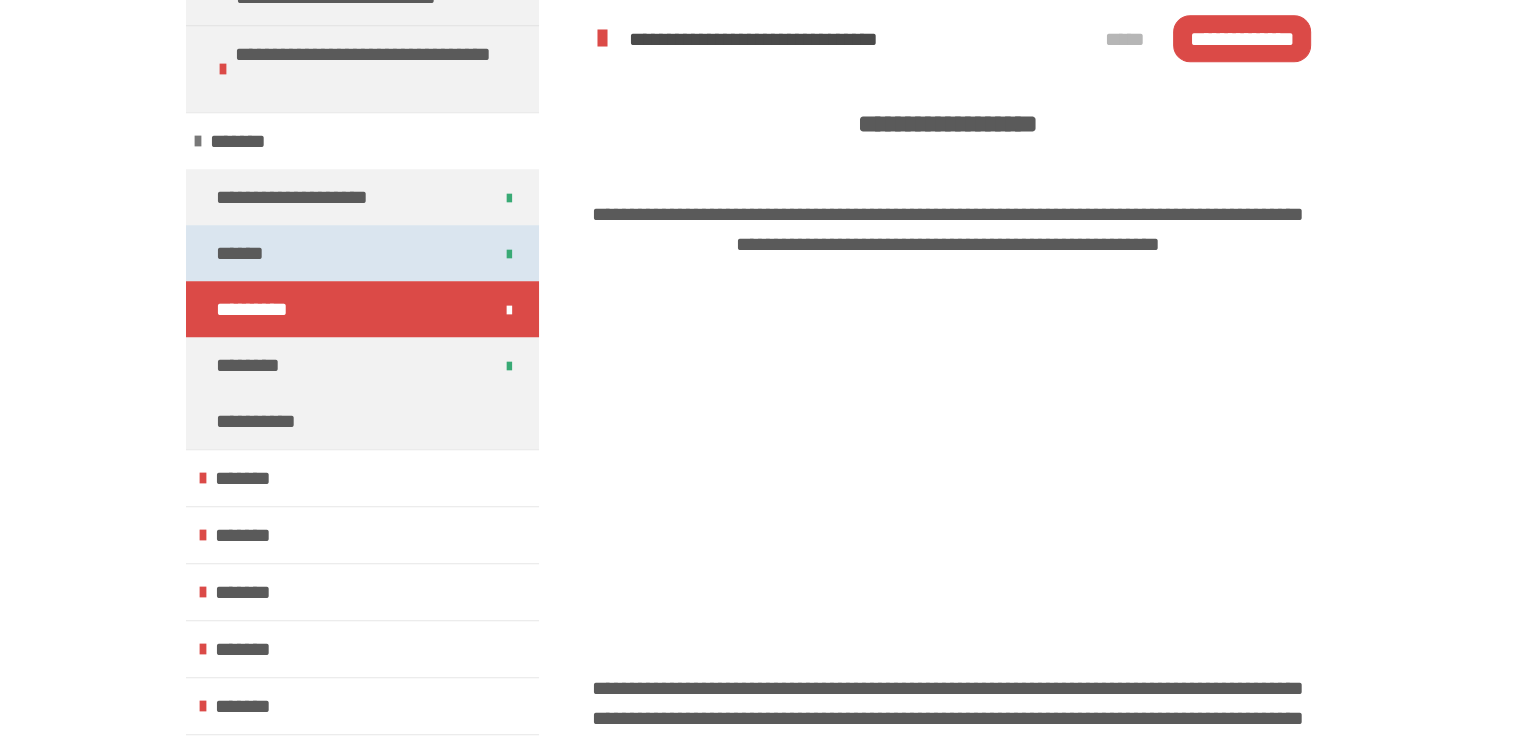 click on "******" at bounding box center [245, 253] 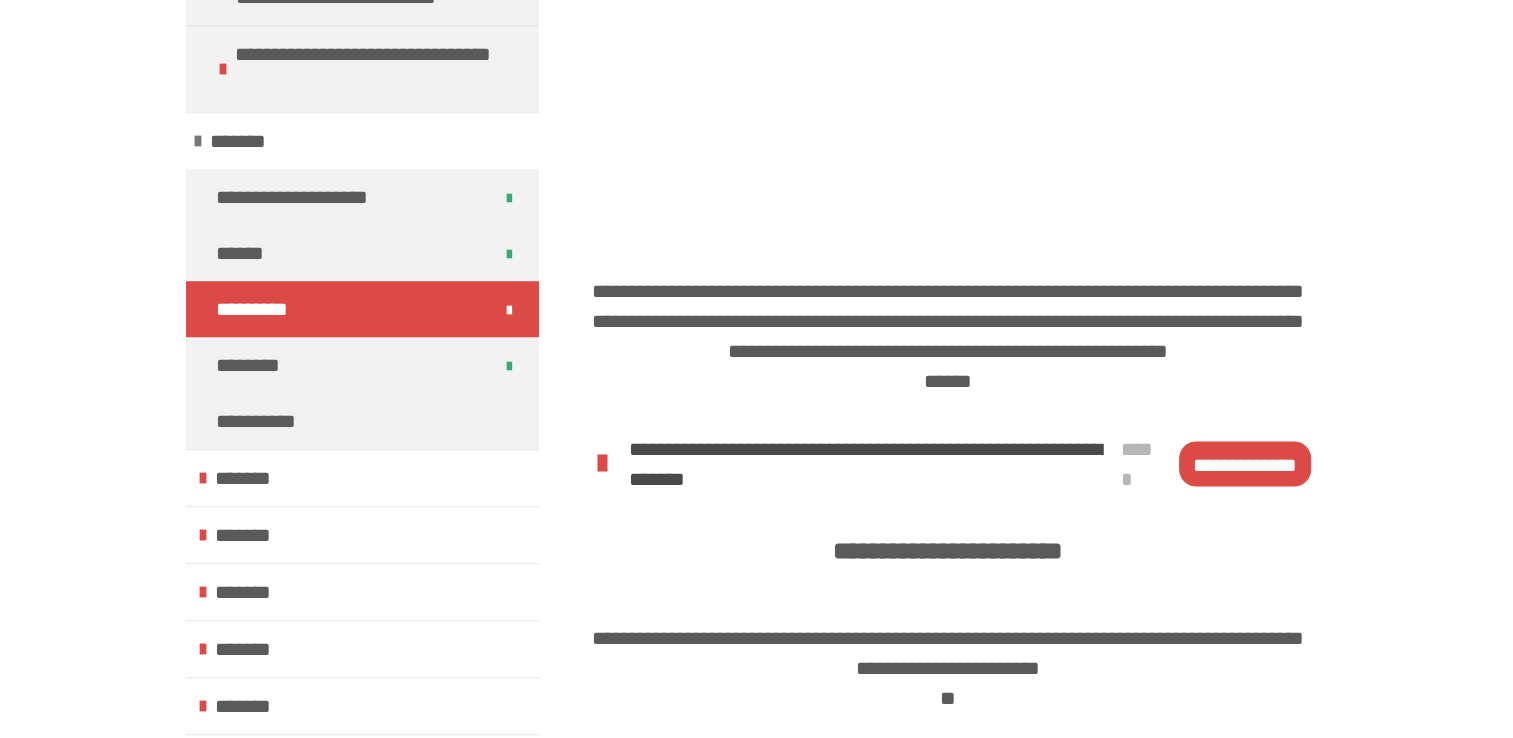 scroll, scrollTop: 3136, scrollLeft: 0, axis: vertical 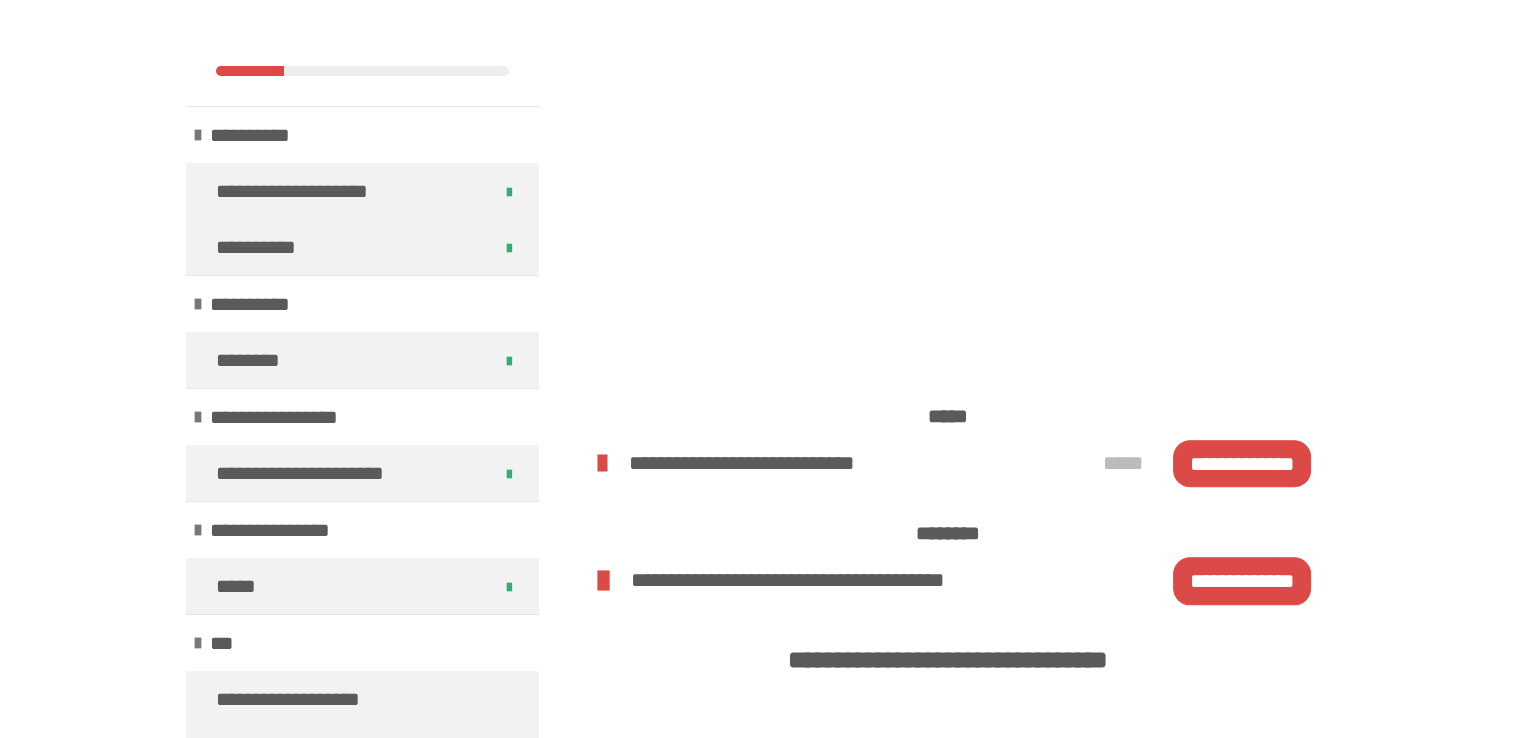 click on "**********" at bounding box center (1242, 463) 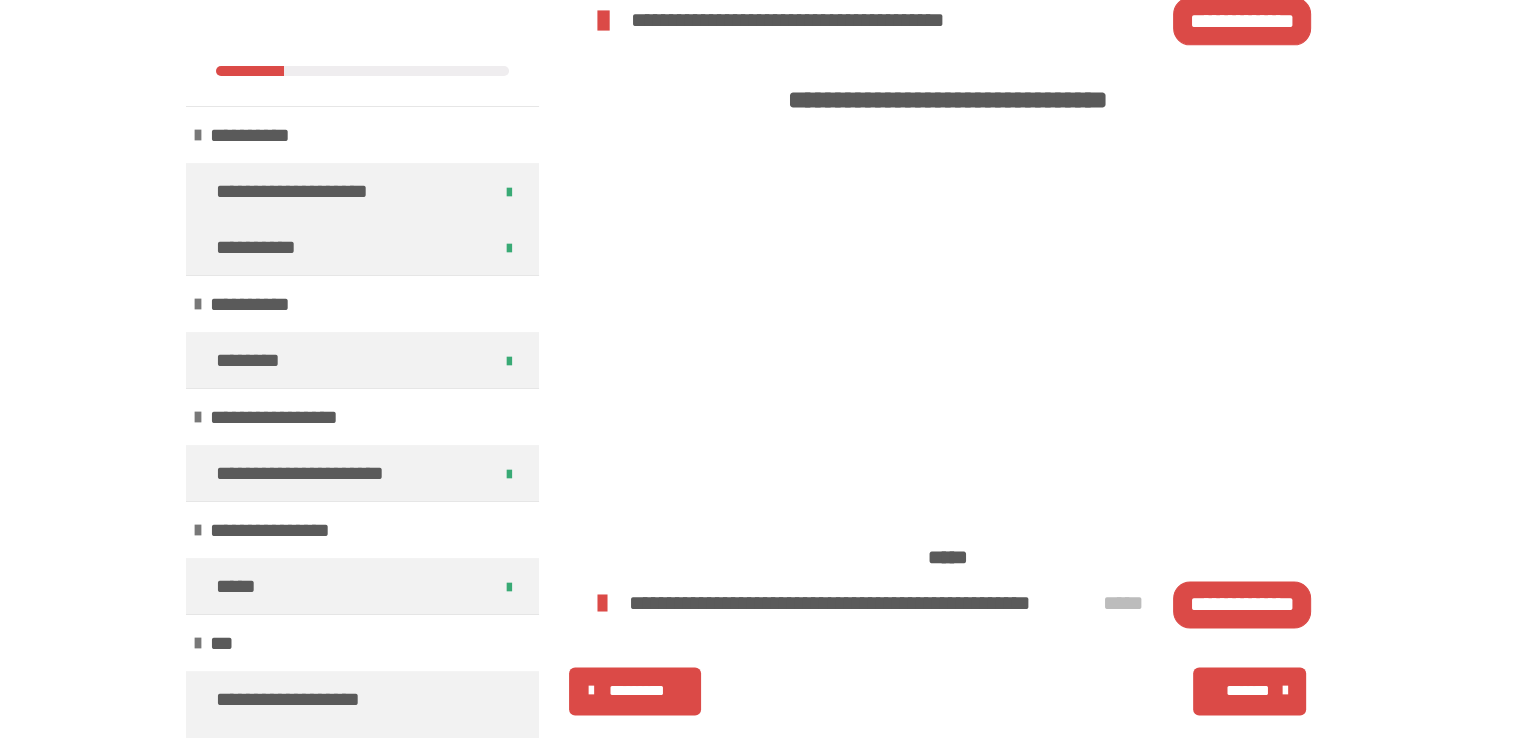 scroll, scrollTop: 2725, scrollLeft: 0, axis: vertical 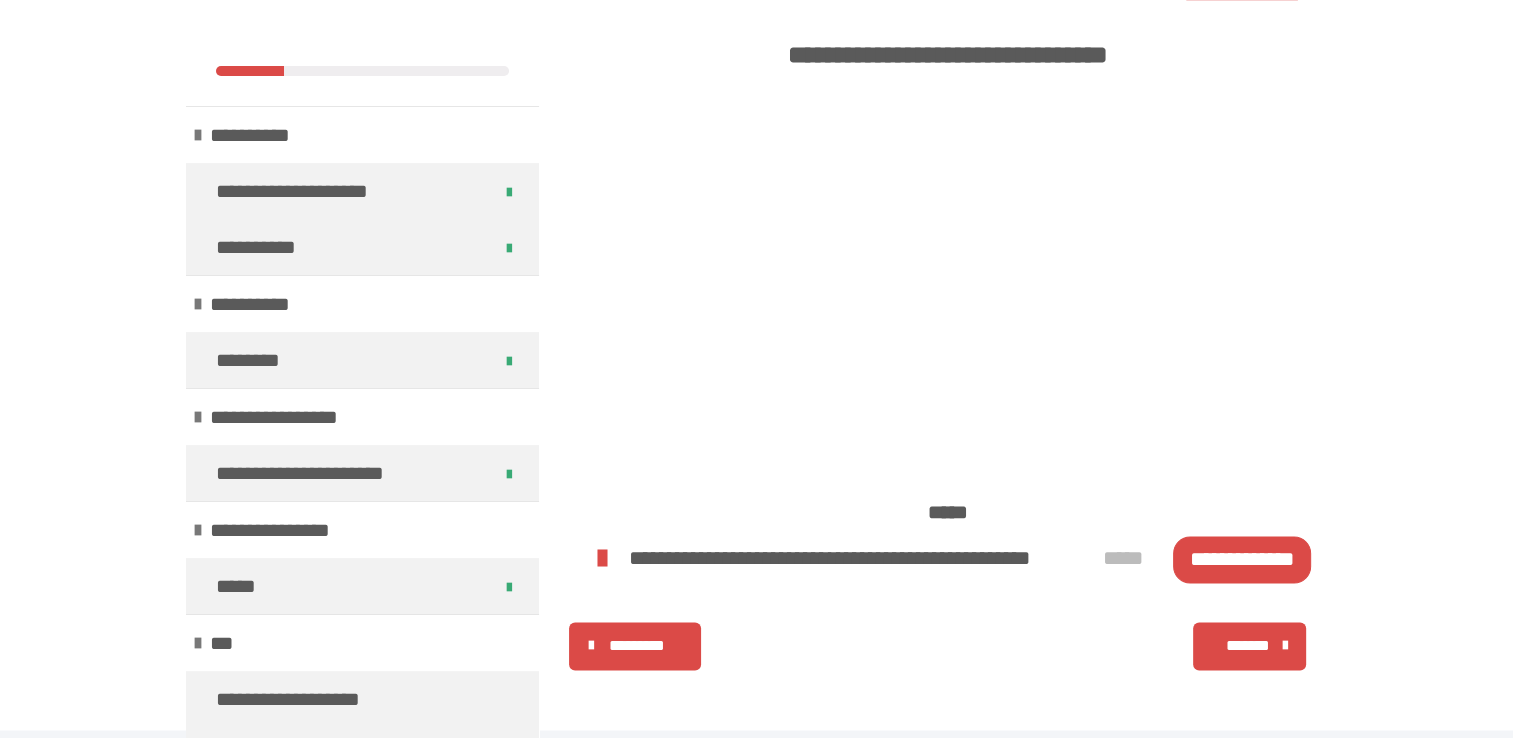 click on "**********" at bounding box center [1242, 559] 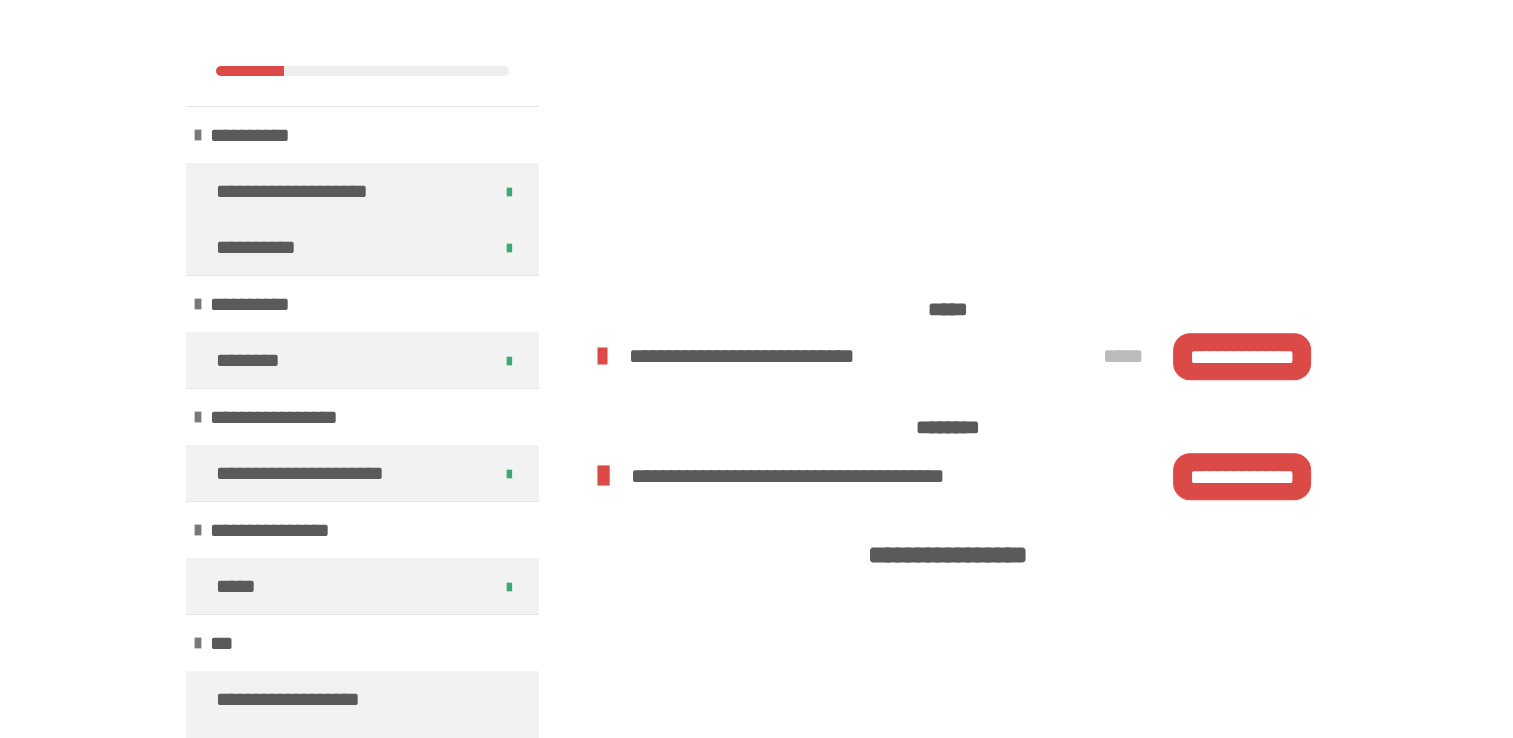 scroll, scrollTop: 1532, scrollLeft: 0, axis: vertical 